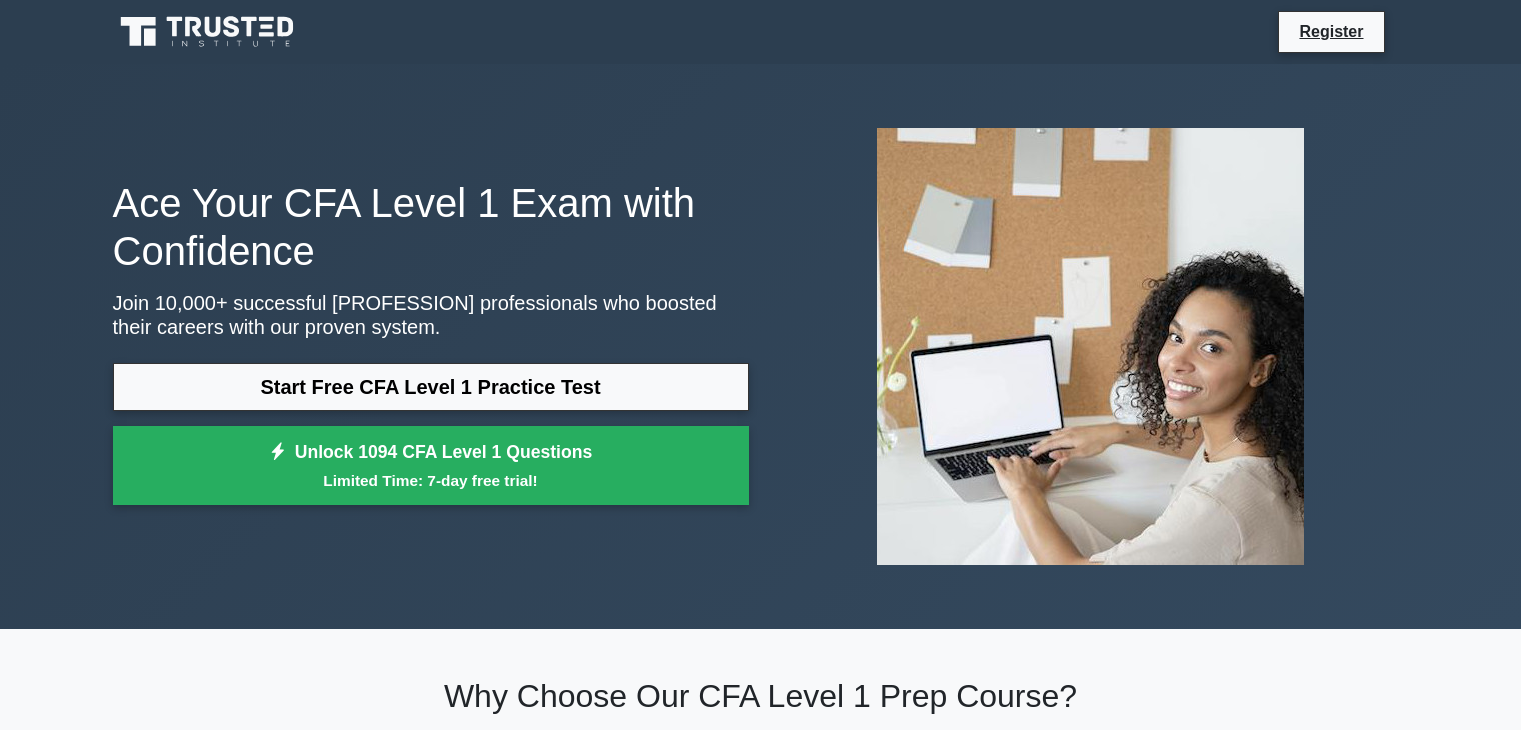 scroll, scrollTop: 0, scrollLeft: 0, axis: both 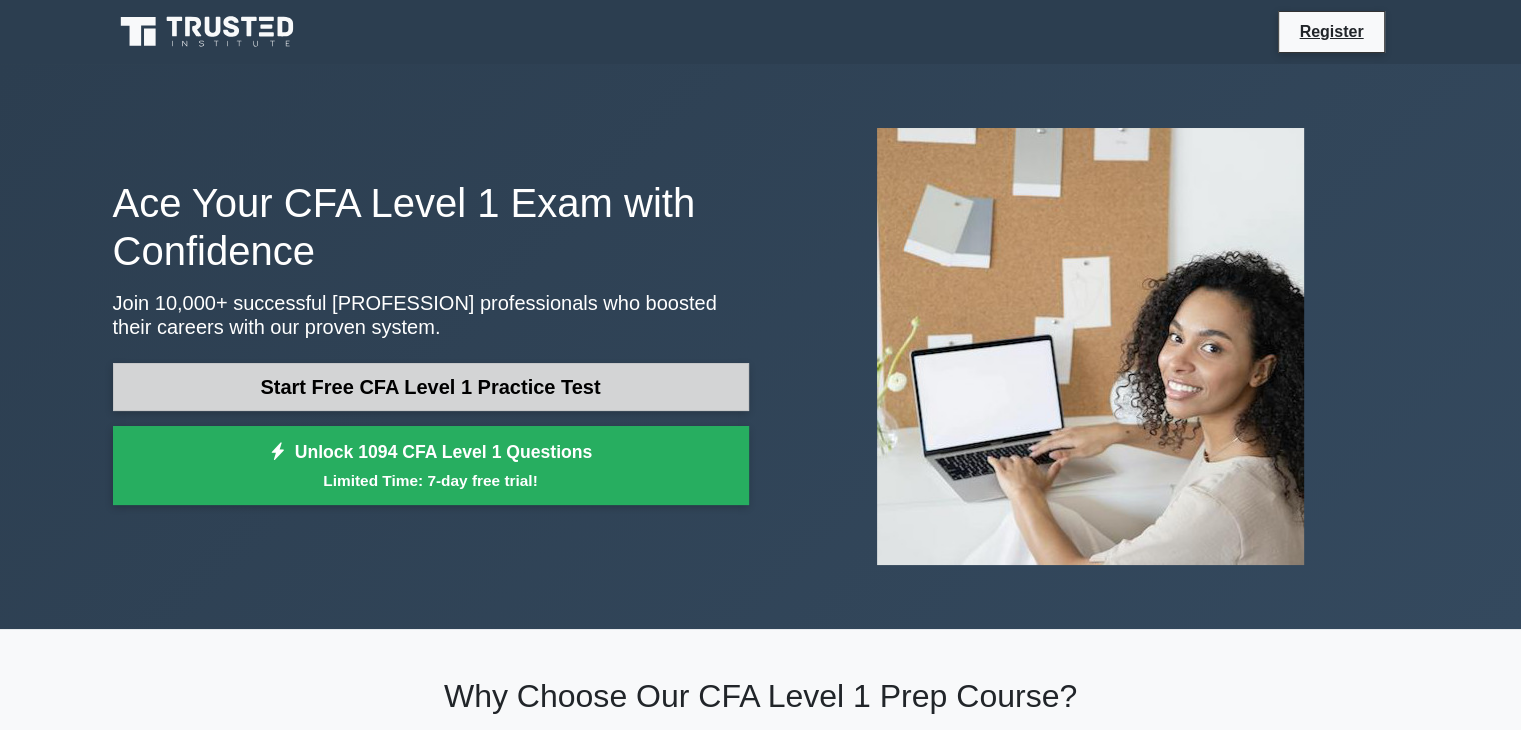 click on "Start Free CFA Level 1 Practice Test" at bounding box center (431, 387) 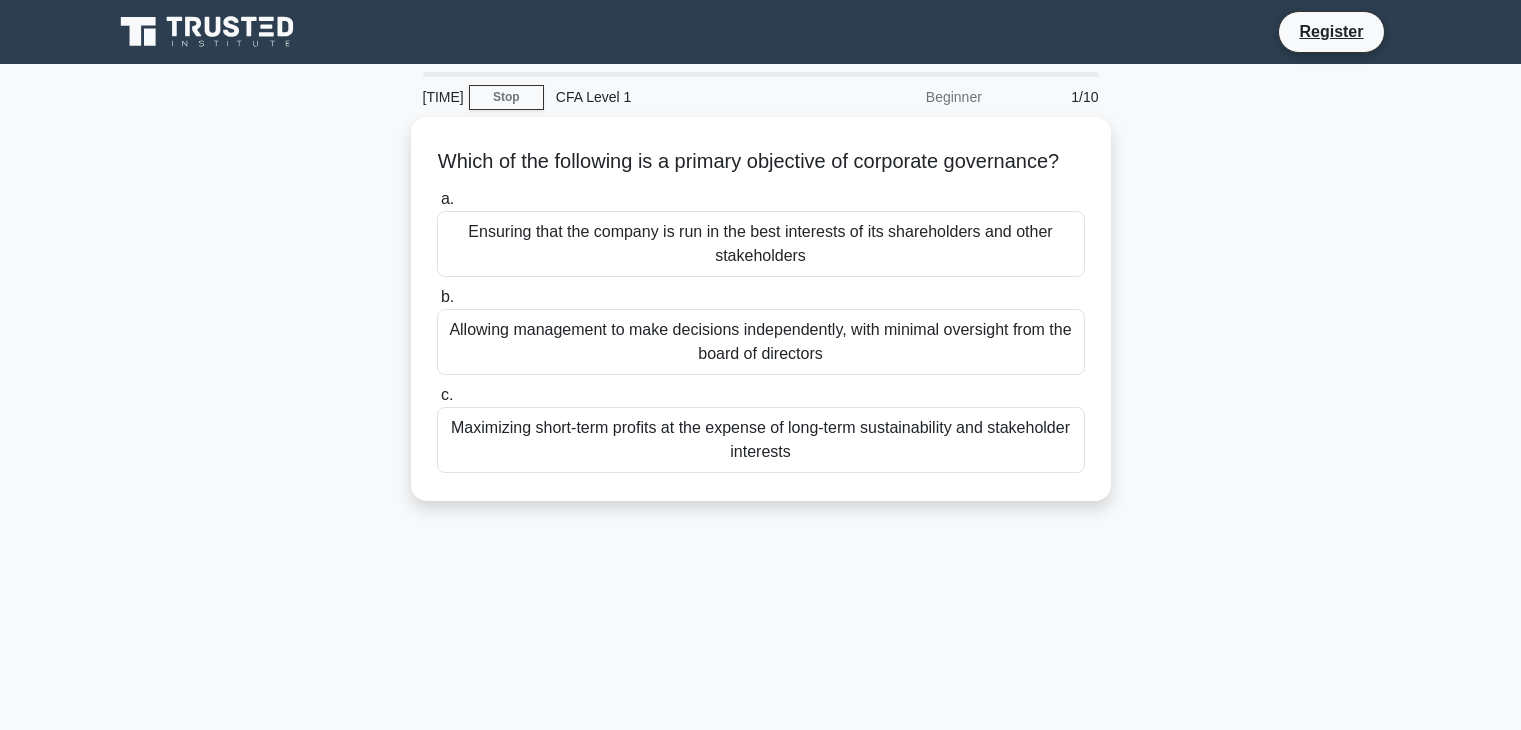 scroll, scrollTop: 0, scrollLeft: 0, axis: both 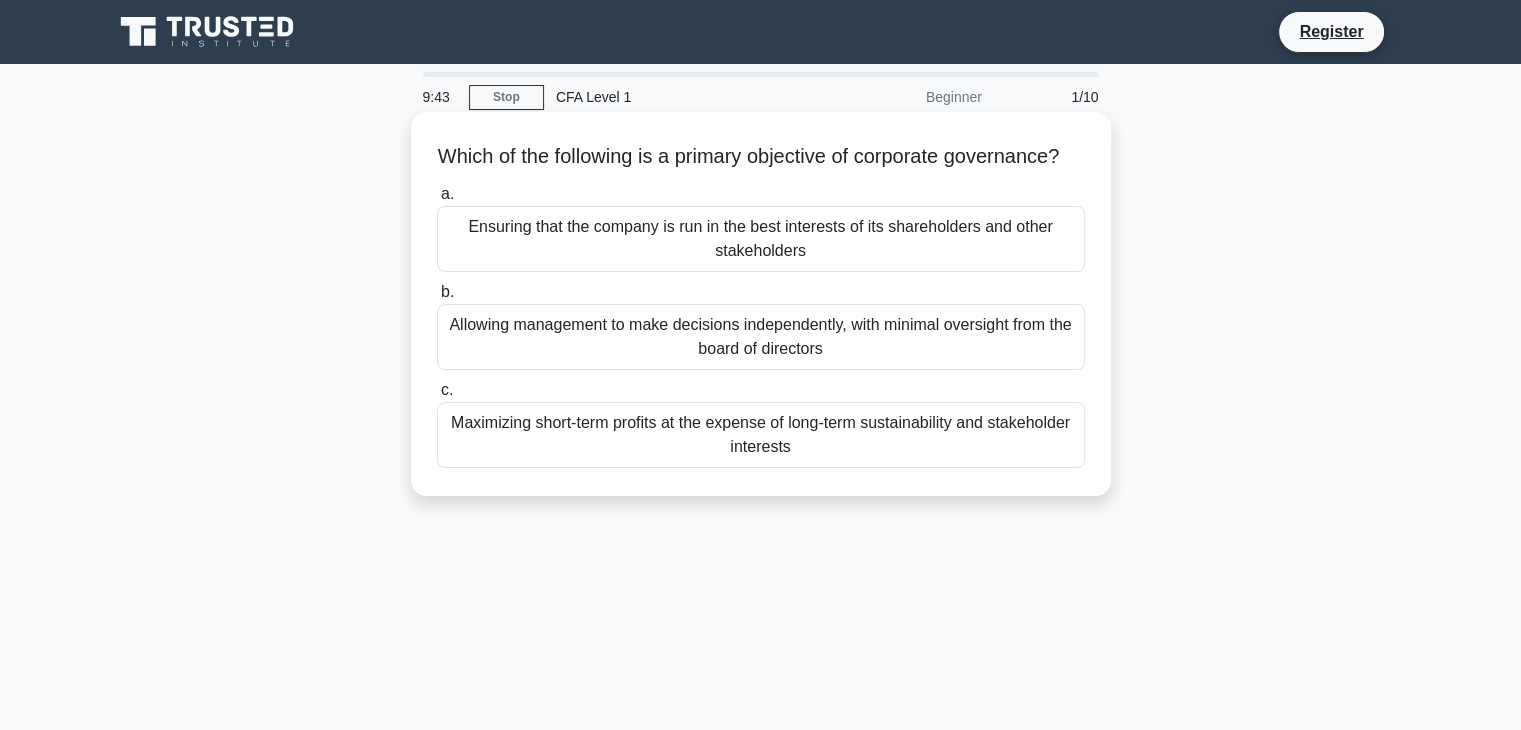 click on "Ensuring that the company is run in the best interests of its shareholders and other stakeholders" at bounding box center [761, 239] 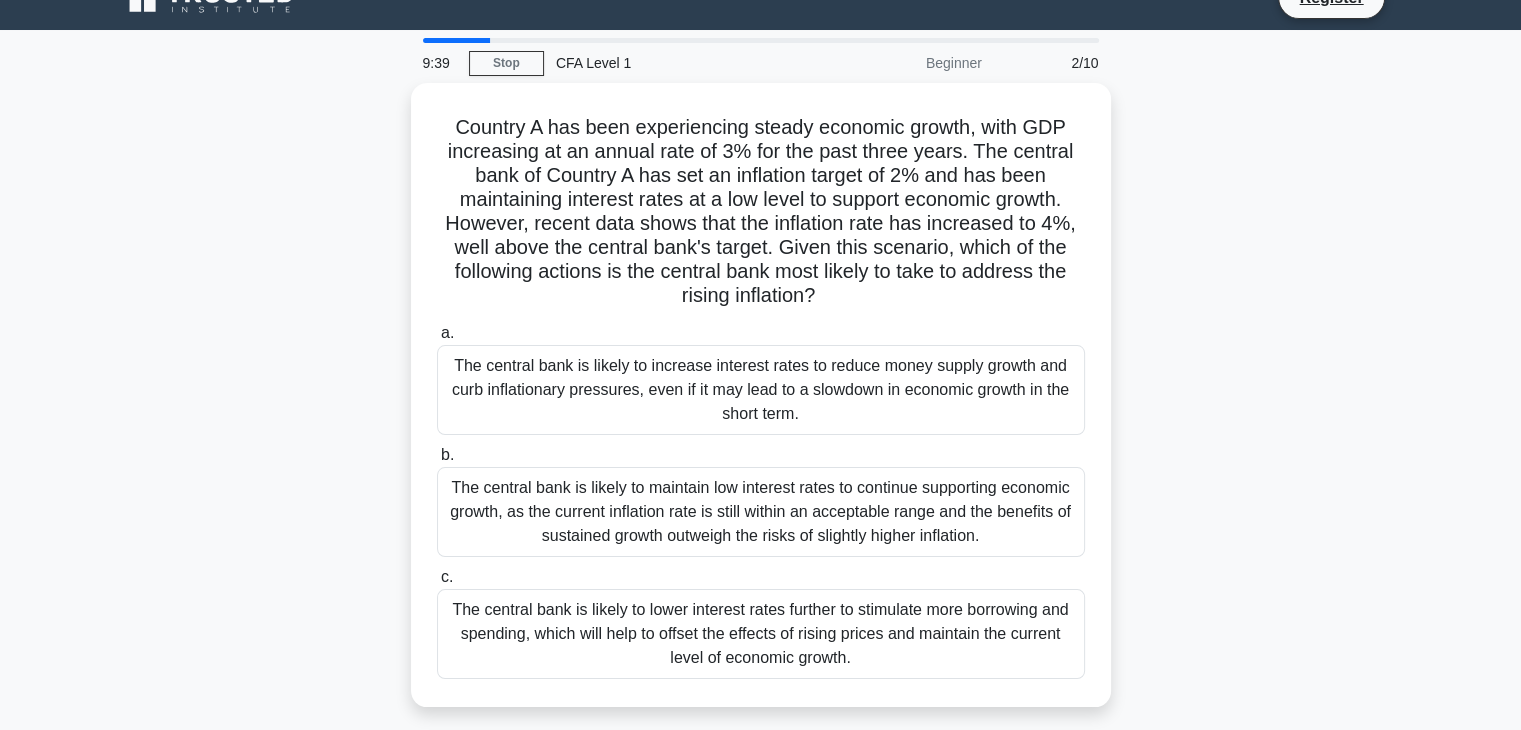 scroll, scrollTop: 36, scrollLeft: 0, axis: vertical 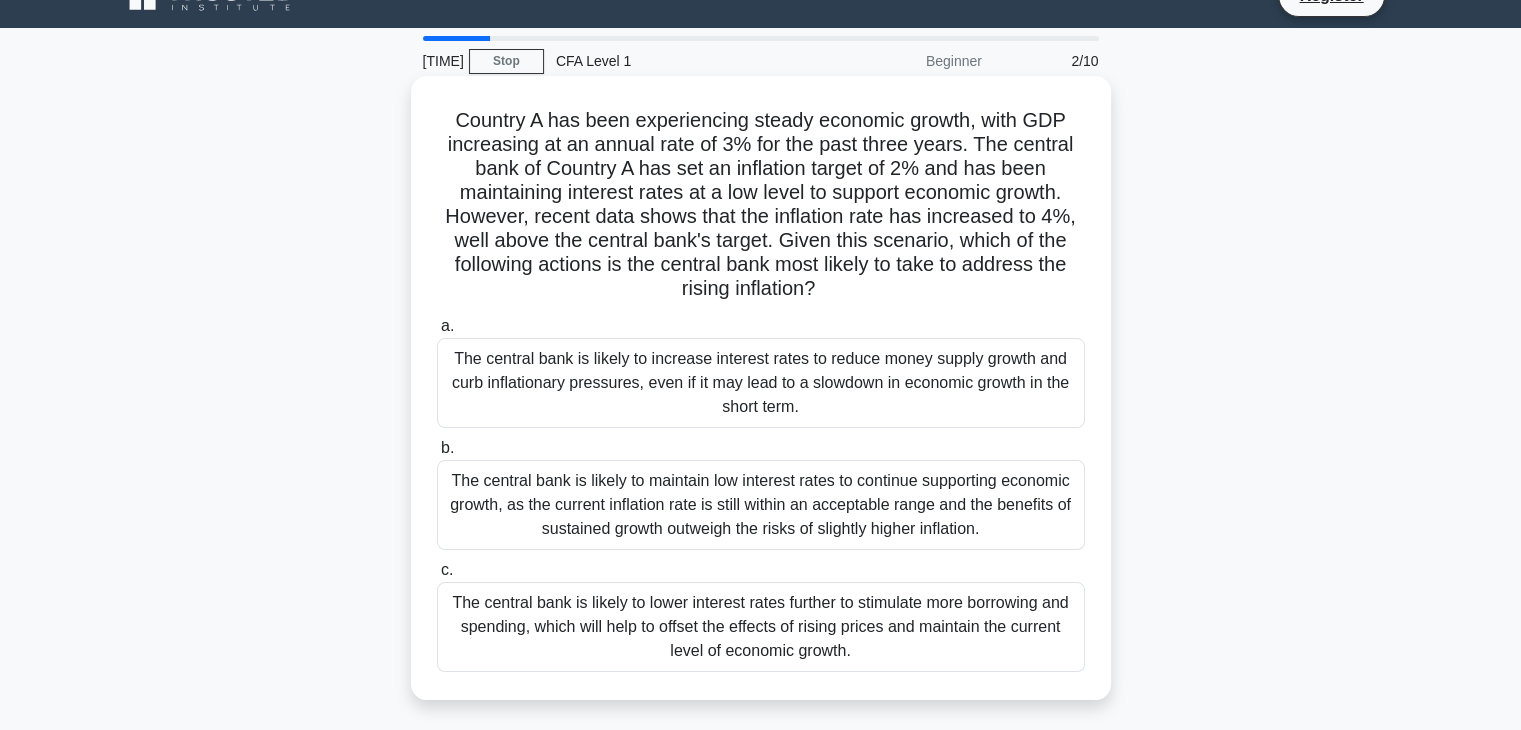 click on "The central bank is likely to increase interest rates to reduce money supply growth and curb inflationary pressures, even if it may lead to a slowdown in economic growth in the short term." at bounding box center (761, 383) 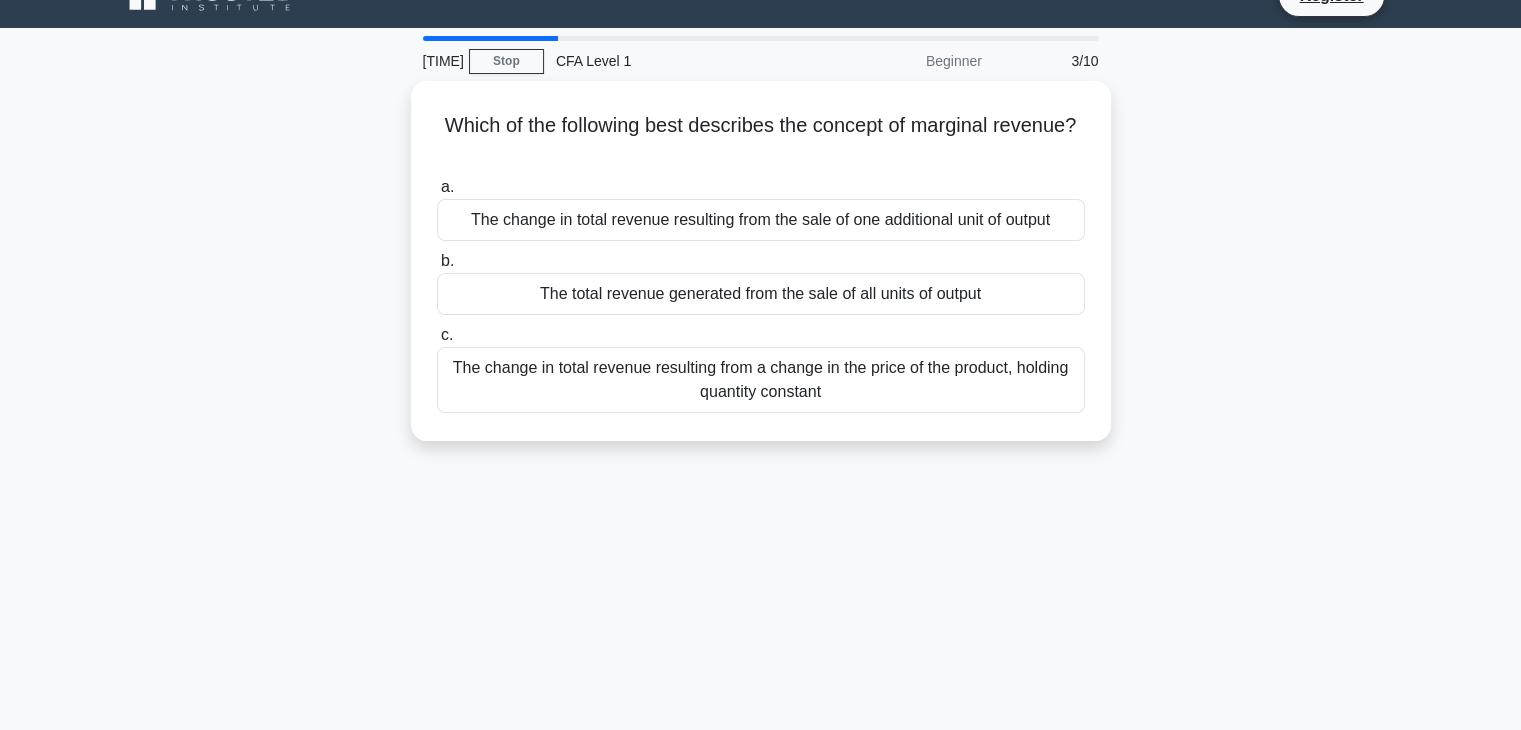 scroll, scrollTop: 0, scrollLeft: 0, axis: both 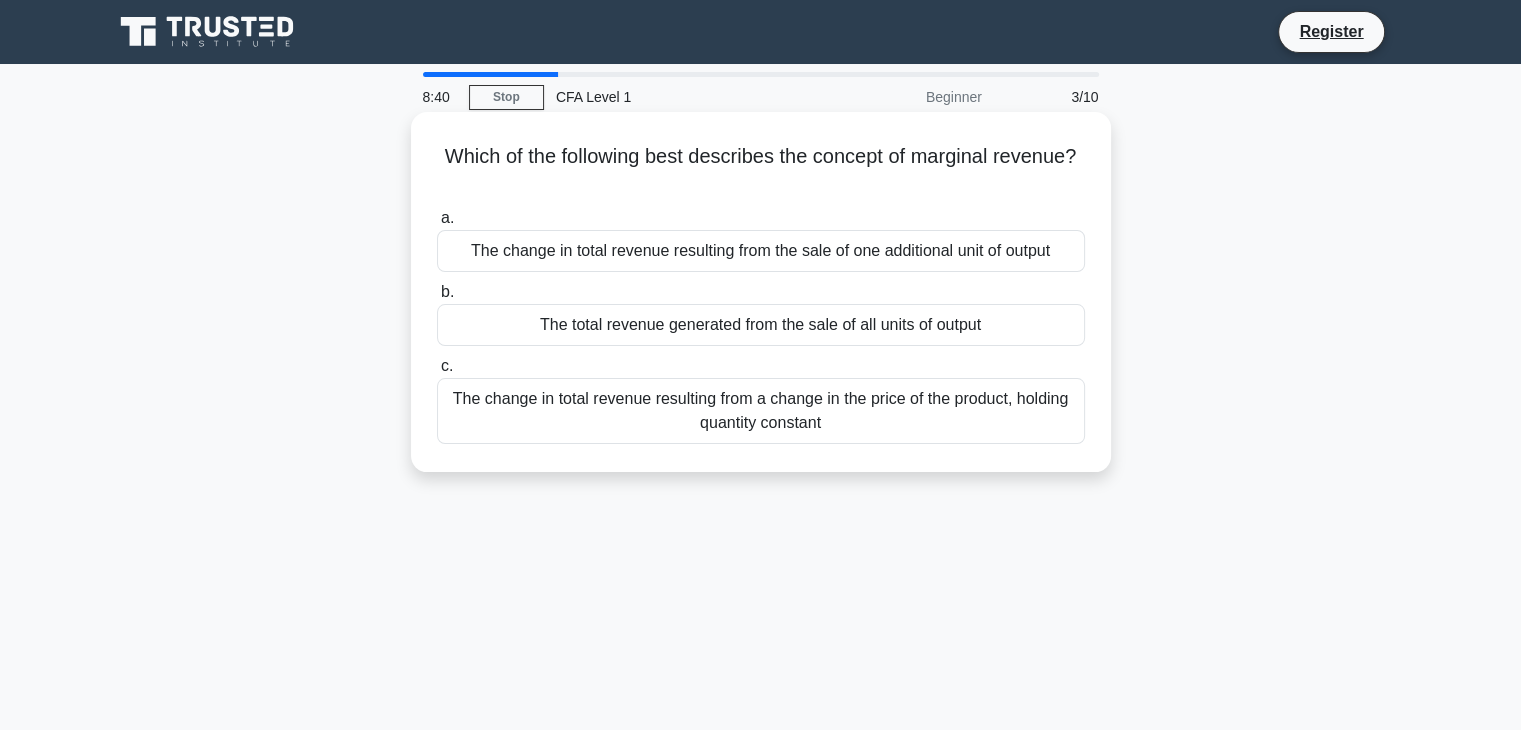 click on "The change in total revenue resulting from the sale of one additional unit of output" at bounding box center (761, 251) 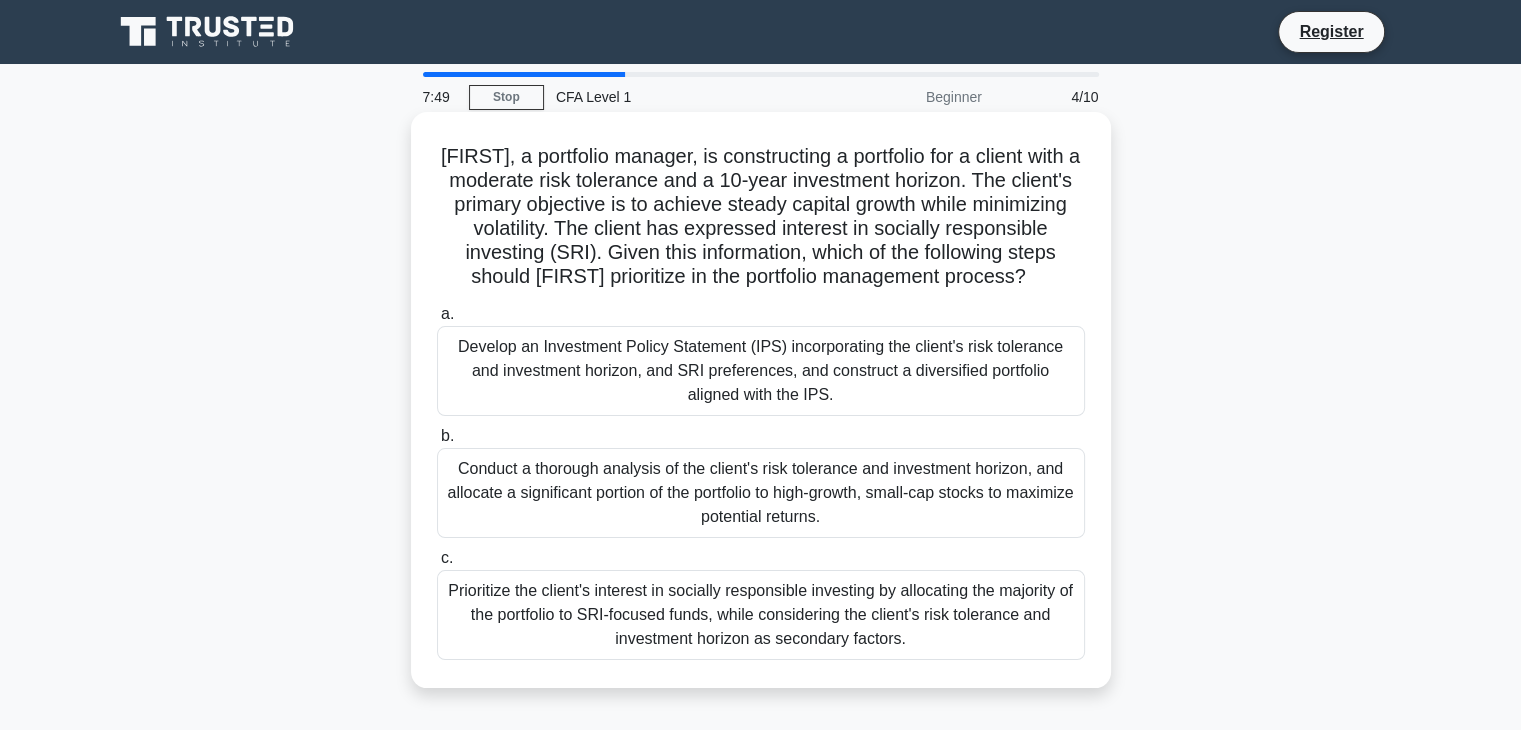 click on "Prioritize the client's interest in socially responsible investing by allocating the majority of the portfolio to SRI-focused funds, while considering the client's risk tolerance and investment horizon as secondary factors." at bounding box center [761, 615] 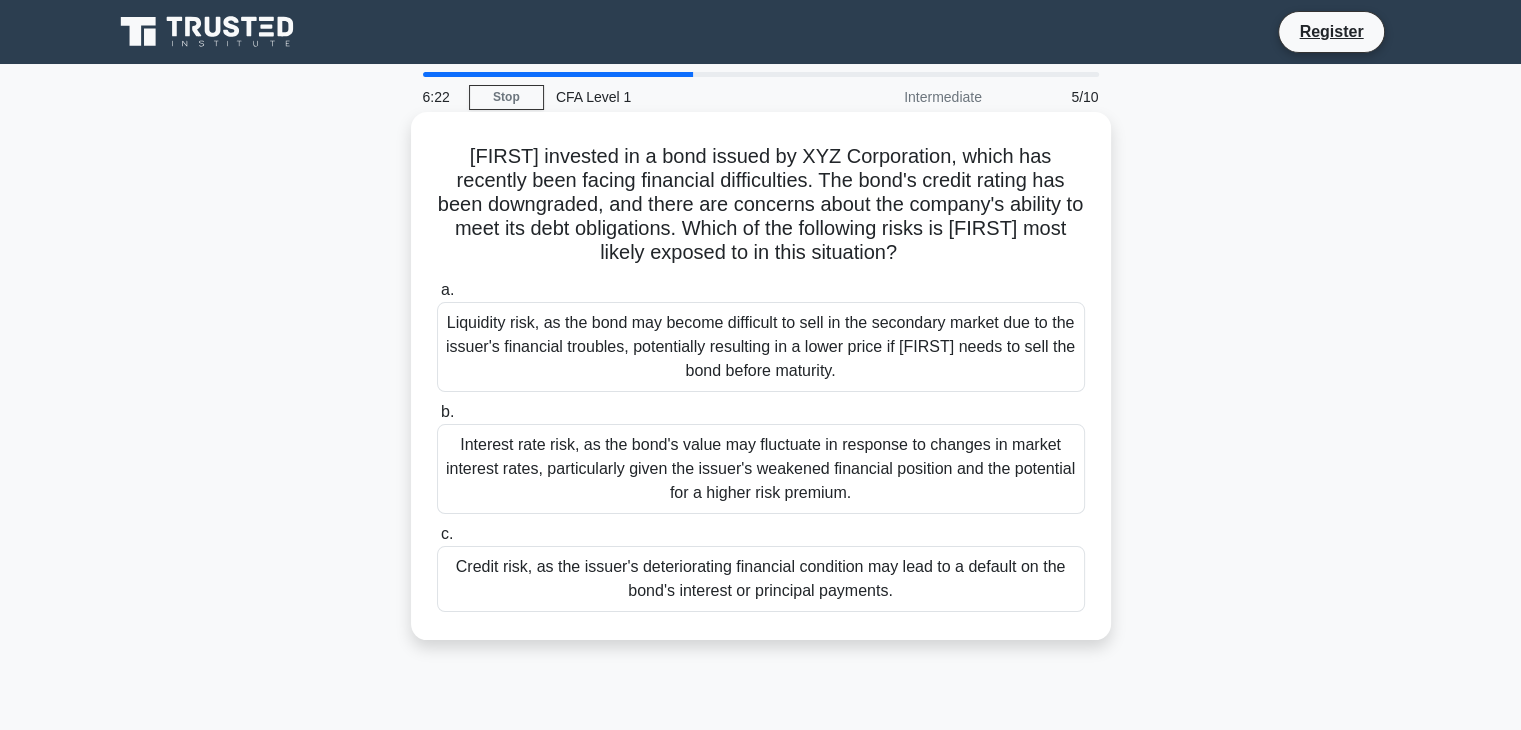 click on "Credit risk, as the issuer's deteriorating financial condition may lead to a default on the bond's interest or principal payments." at bounding box center [761, 579] 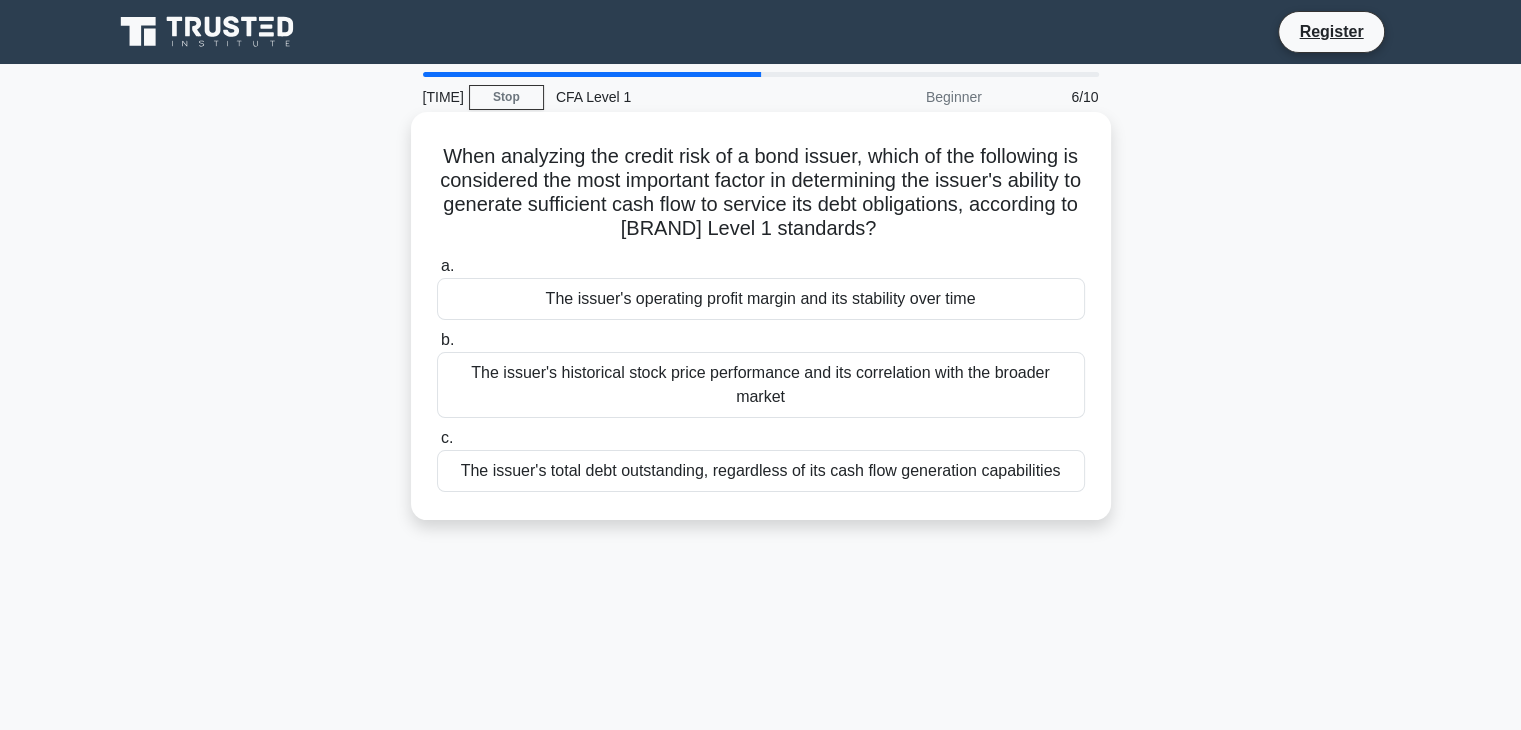 click on "The issuer's operating profit margin and its stability over time" at bounding box center (761, 299) 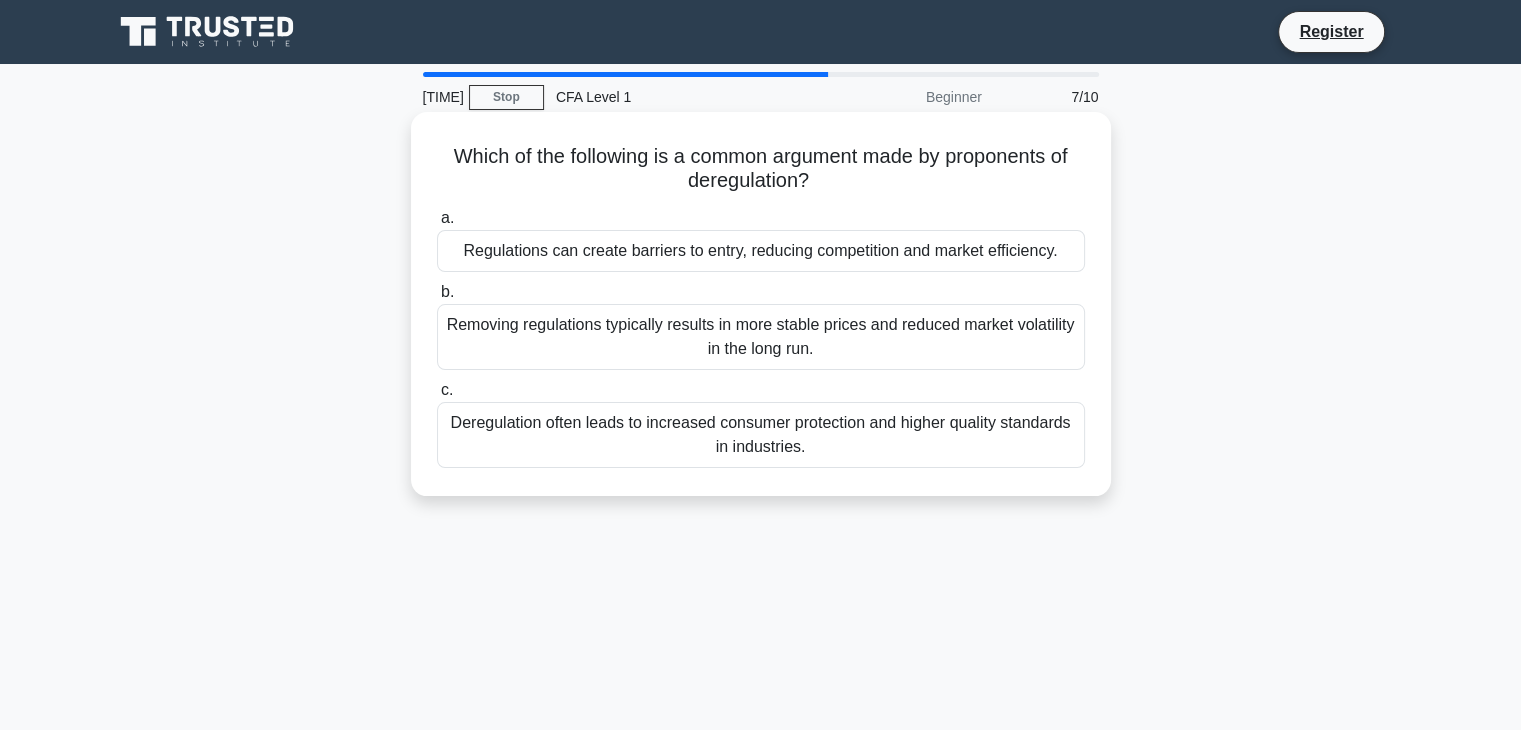 click on "Regulations can create barriers to entry, reducing competition and market efficiency." at bounding box center (761, 251) 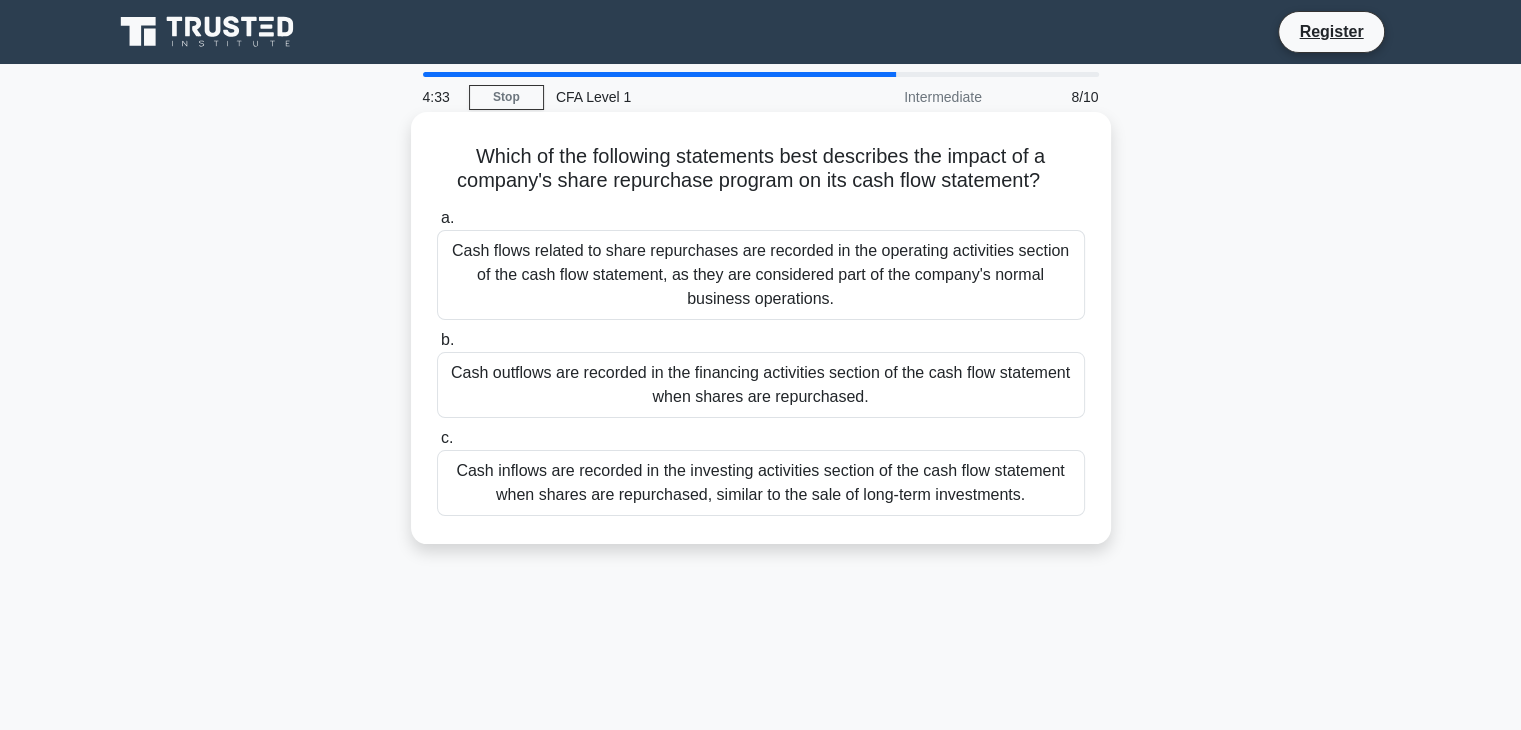 click on "Cash outflows are recorded in the financing activities section of the cash flow statement when shares are repurchased." at bounding box center (761, 385) 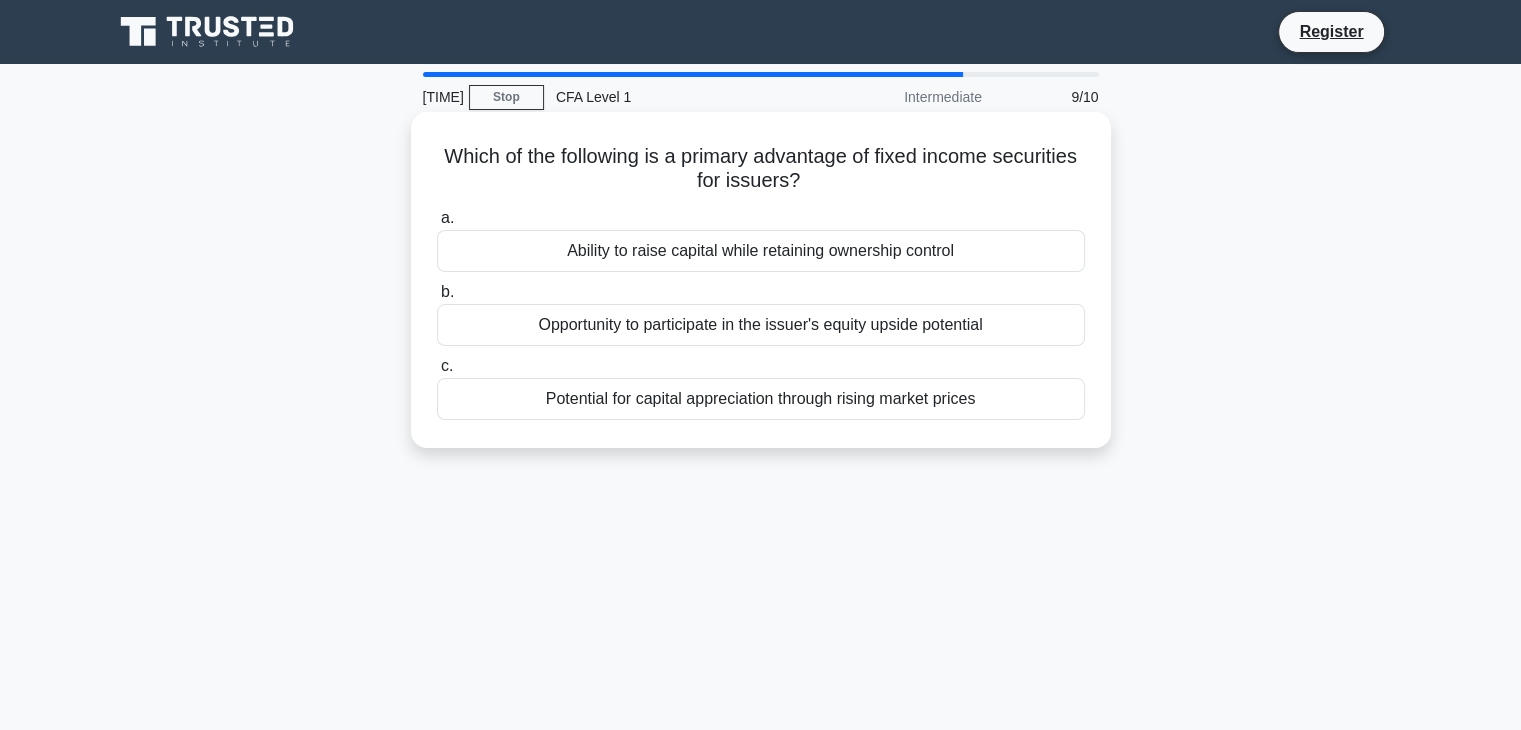 click on "Ability to raise capital while retaining ownership control" at bounding box center (761, 251) 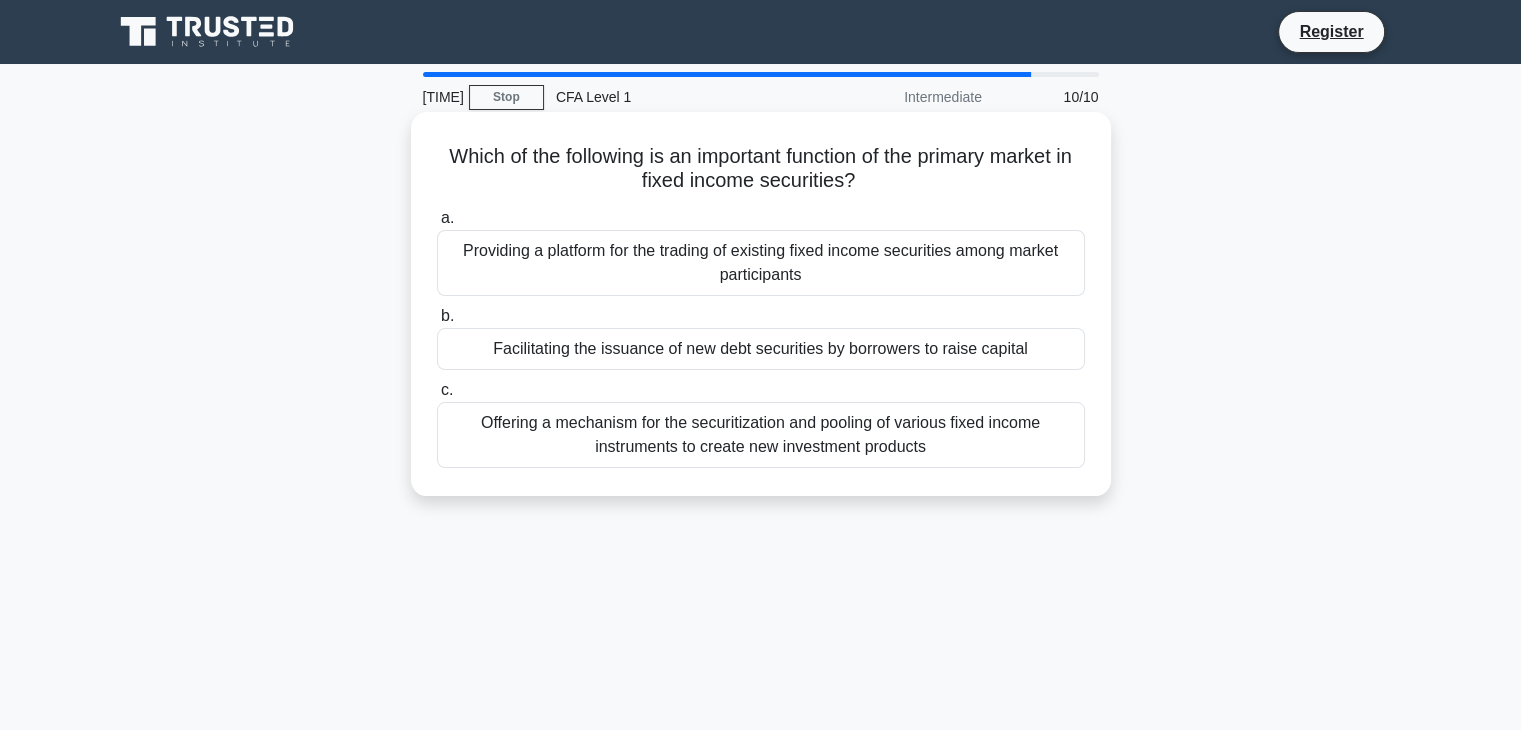 click on "Offering a mechanism for the securitization and pooling of various fixed income instruments to create new investment products" at bounding box center (761, 435) 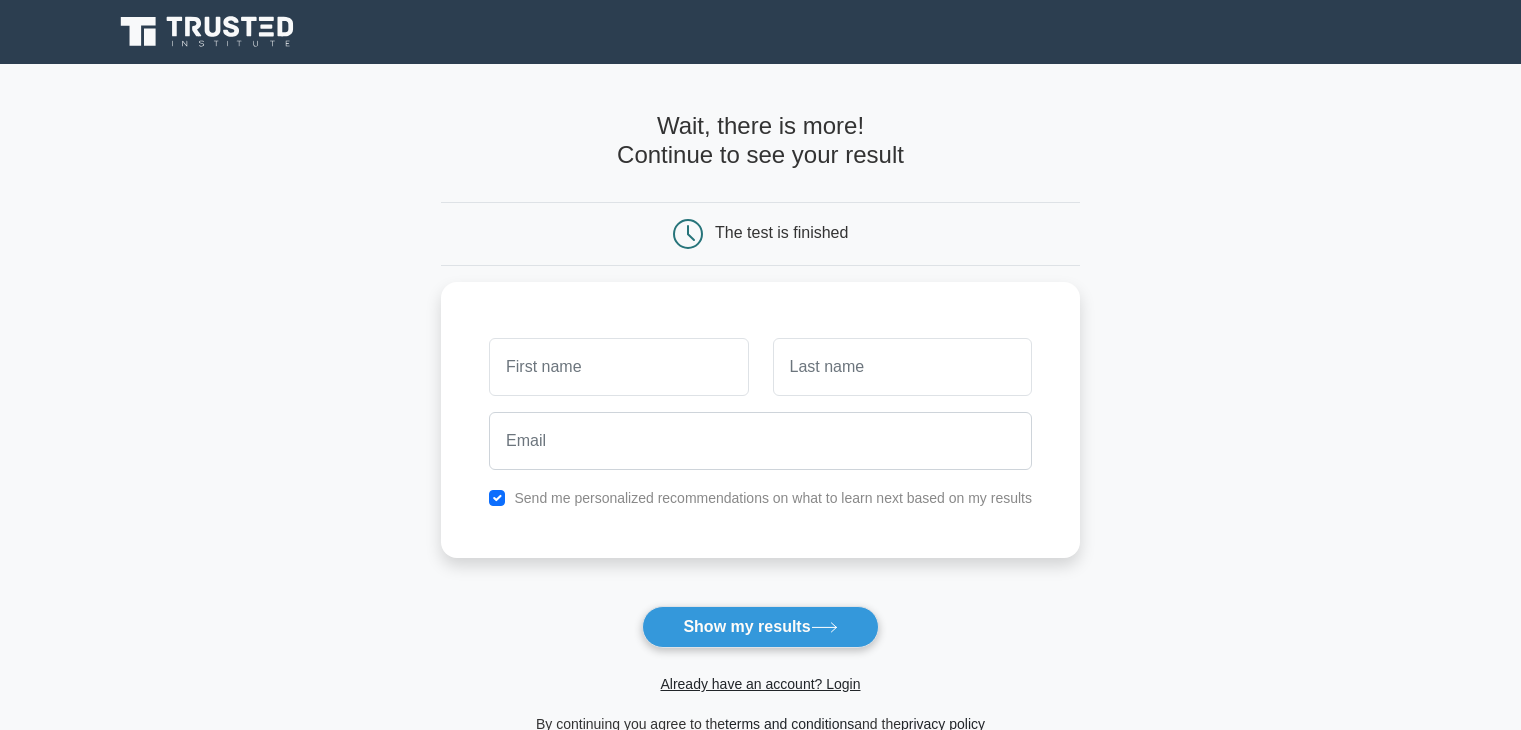 scroll, scrollTop: 0, scrollLeft: 0, axis: both 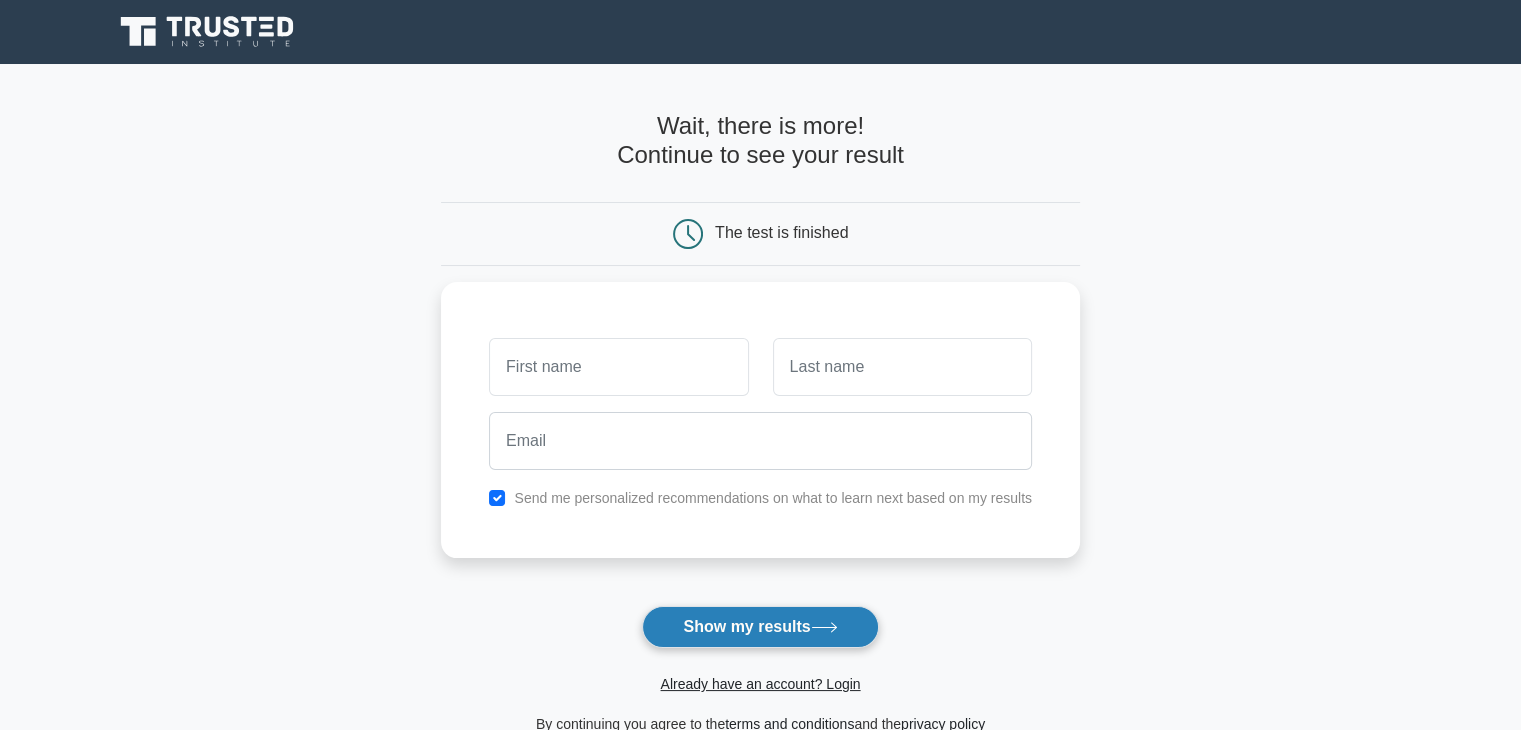 click on "Show my results" at bounding box center [760, 627] 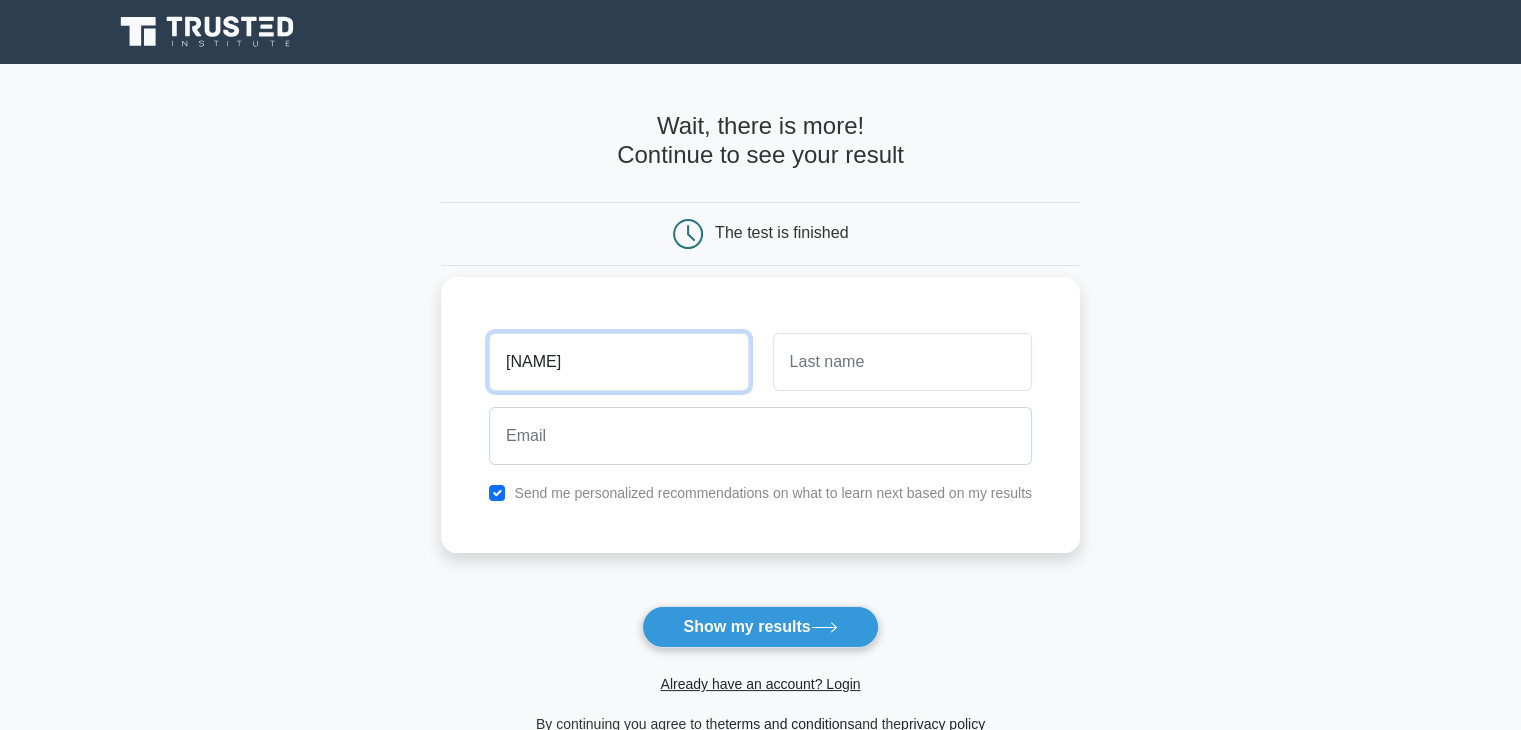 type on "aryan" 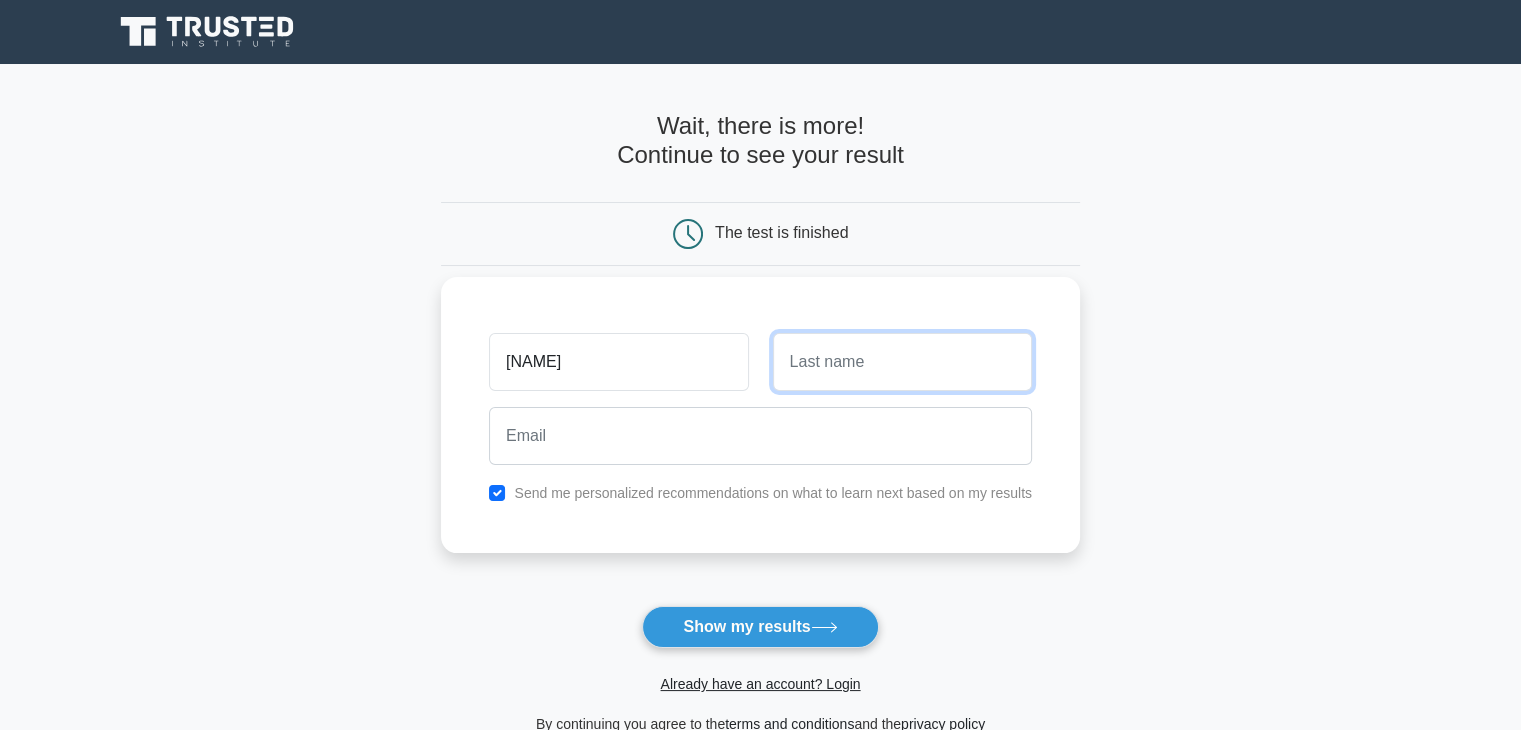 click at bounding box center [902, 362] 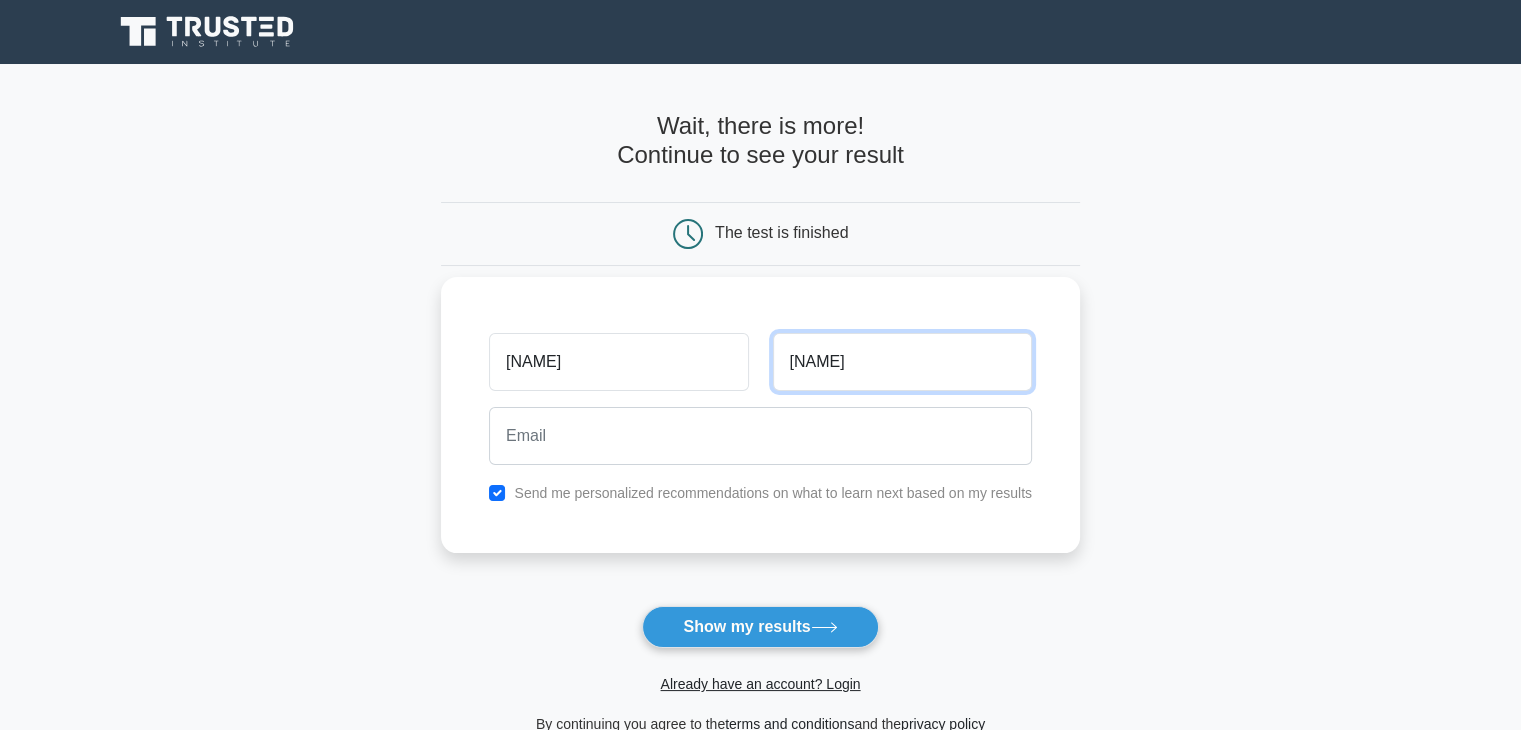 type on "mahajan" 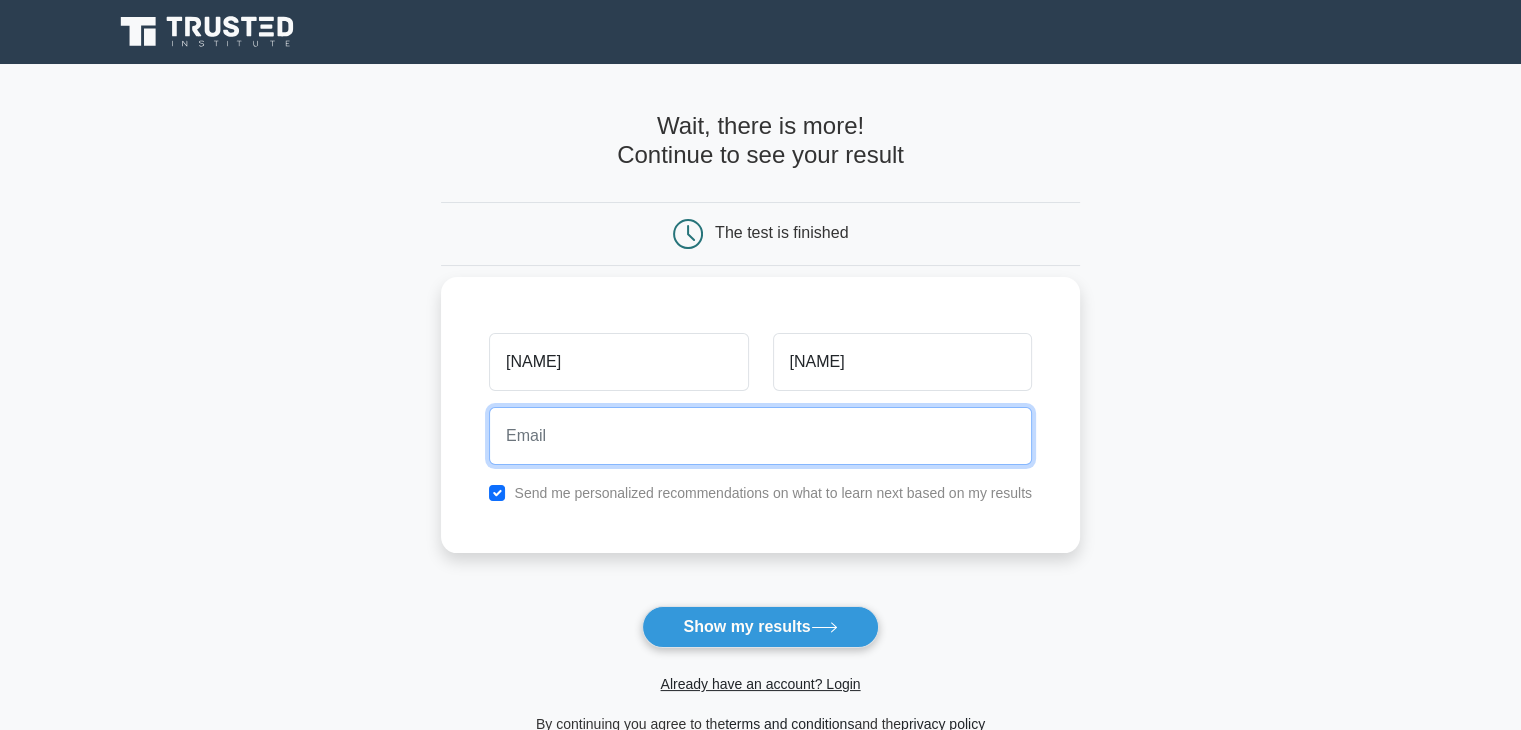 click at bounding box center [760, 436] 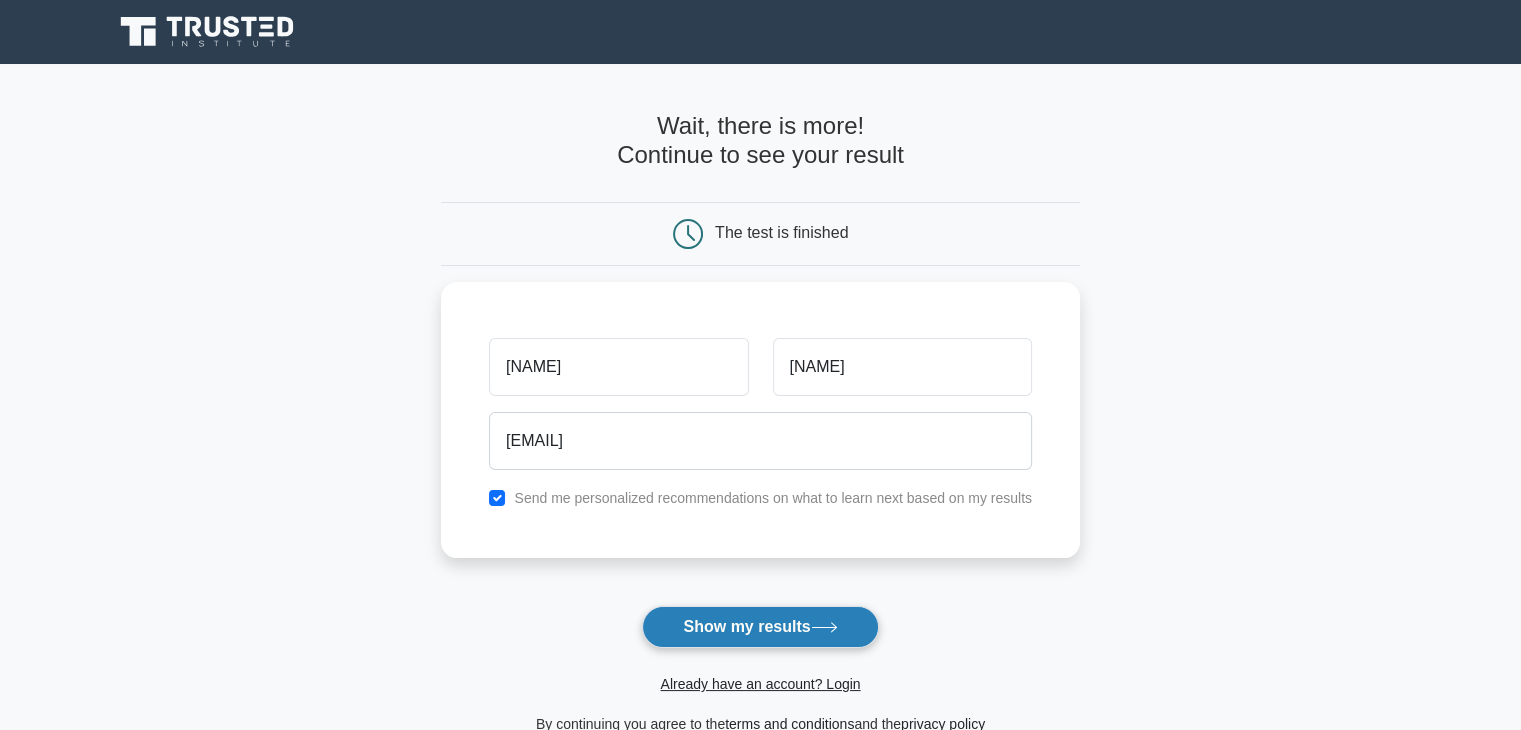 click on "Show my results" at bounding box center (760, 627) 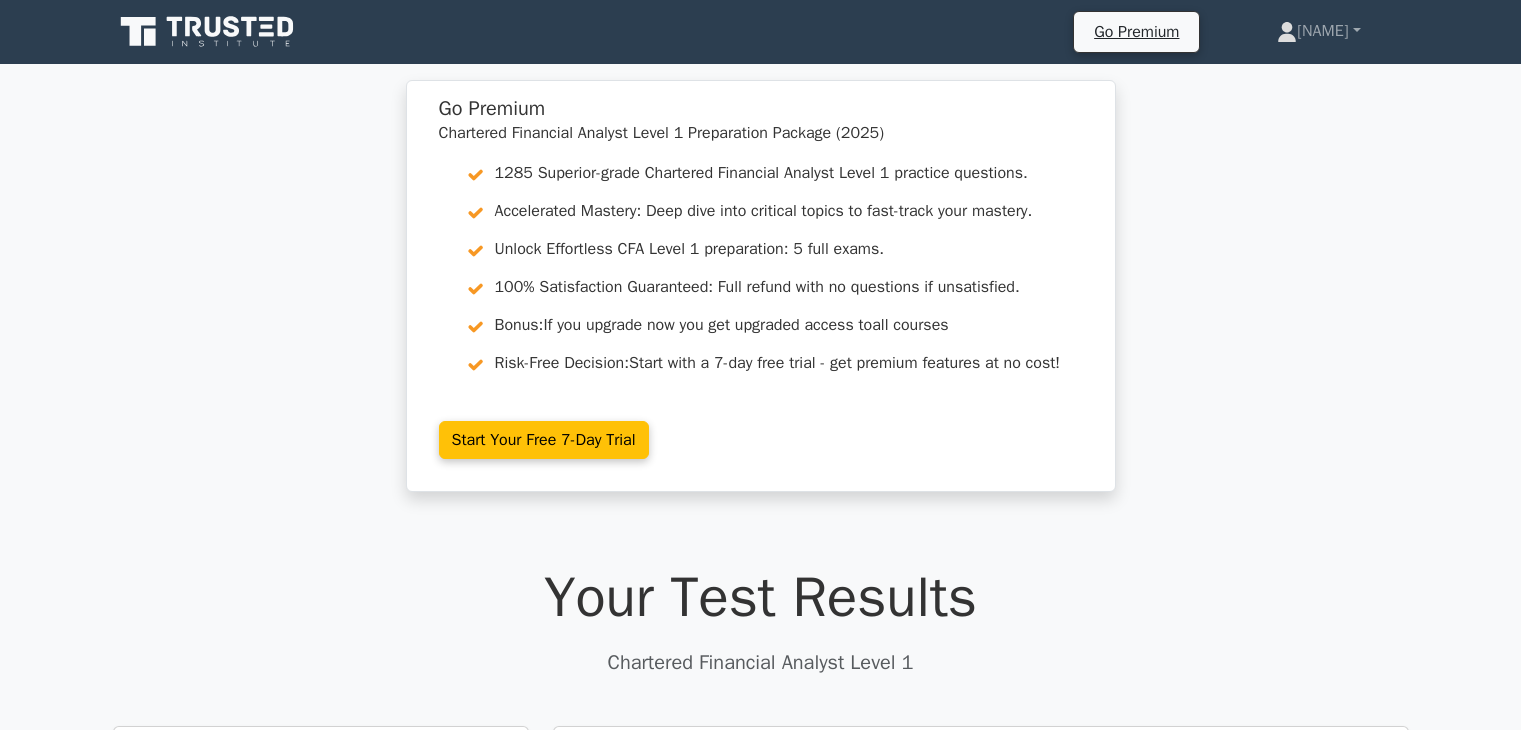 scroll, scrollTop: 0, scrollLeft: 0, axis: both 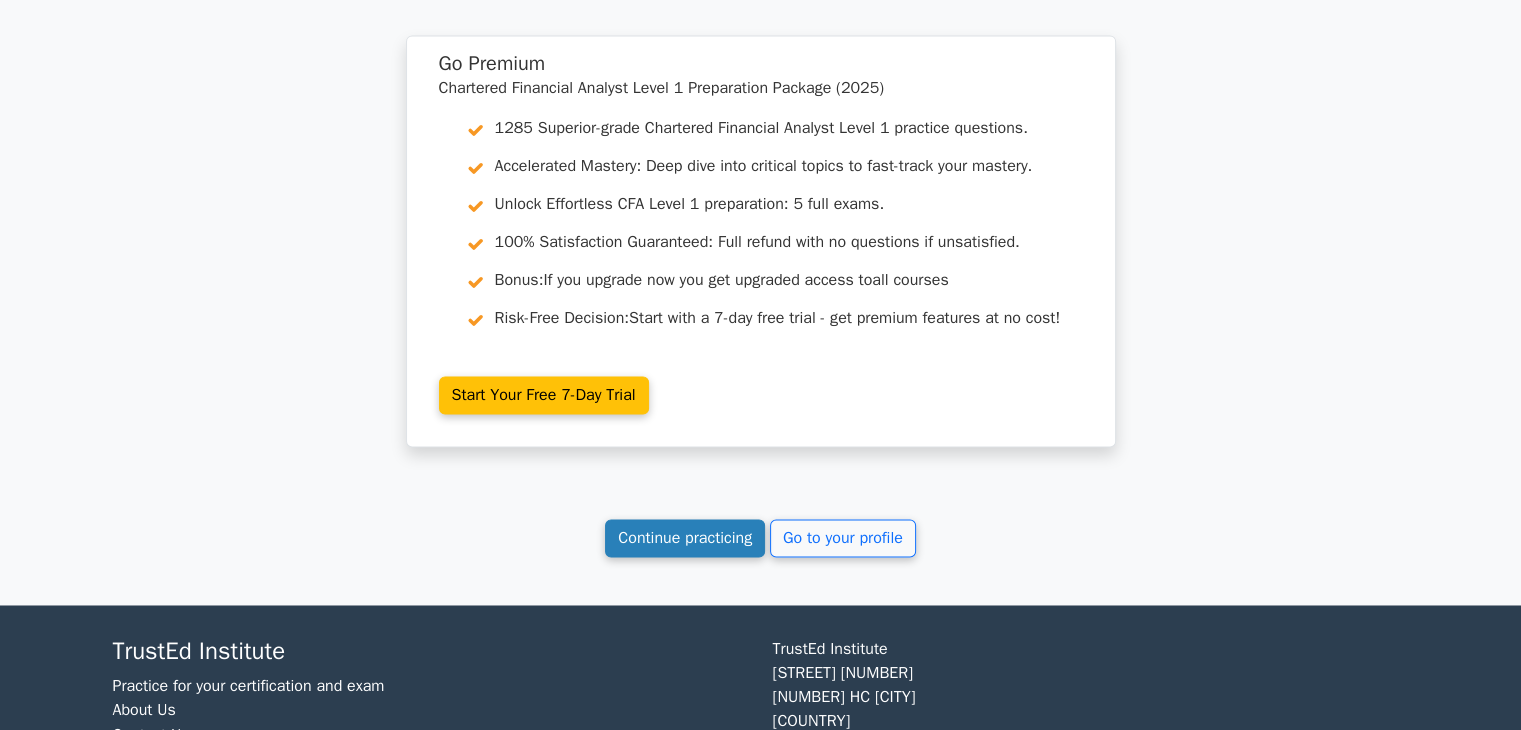 click on "Continue practicing" at bounding box center [685, 538] 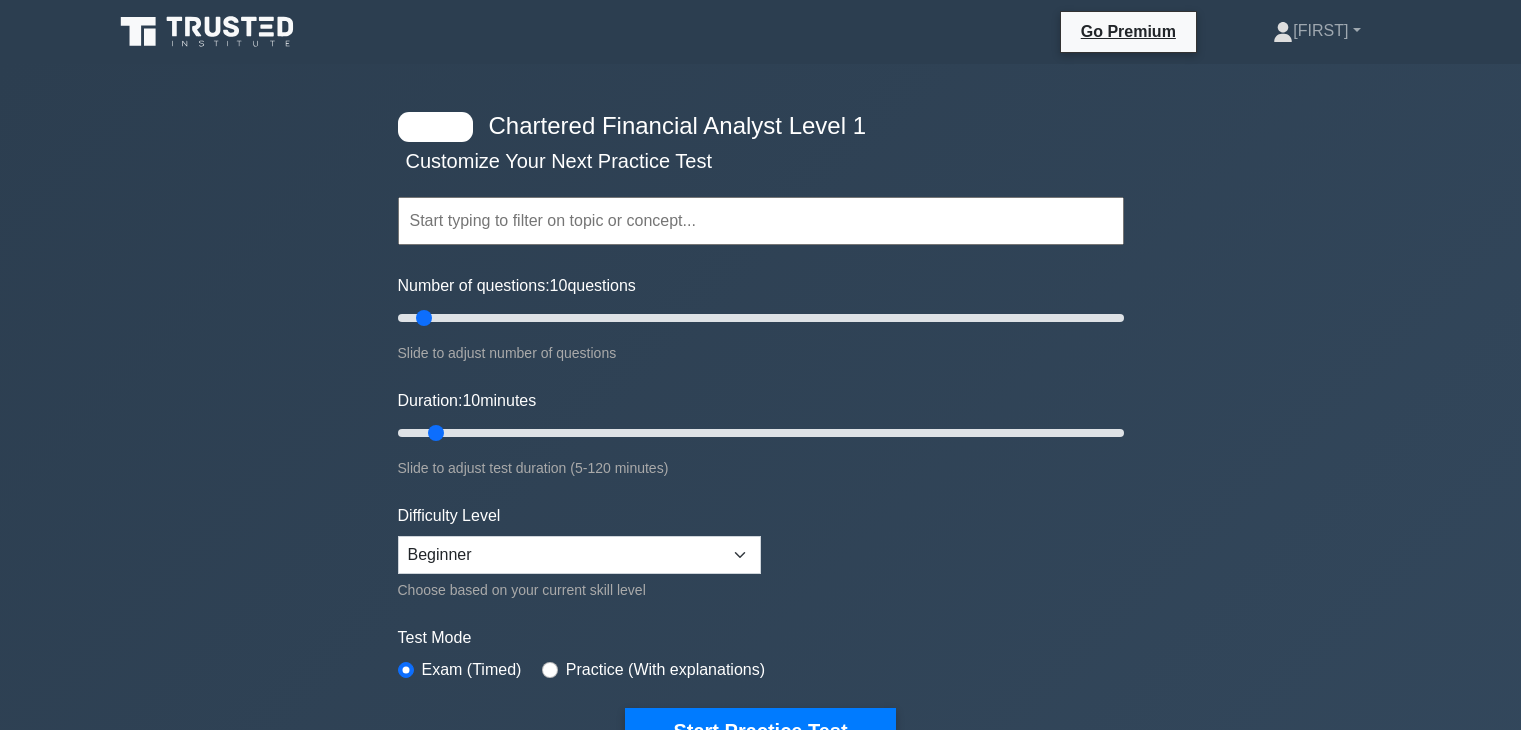 scroll, scrollTop: 0, scrollLeft: 0, axis: both 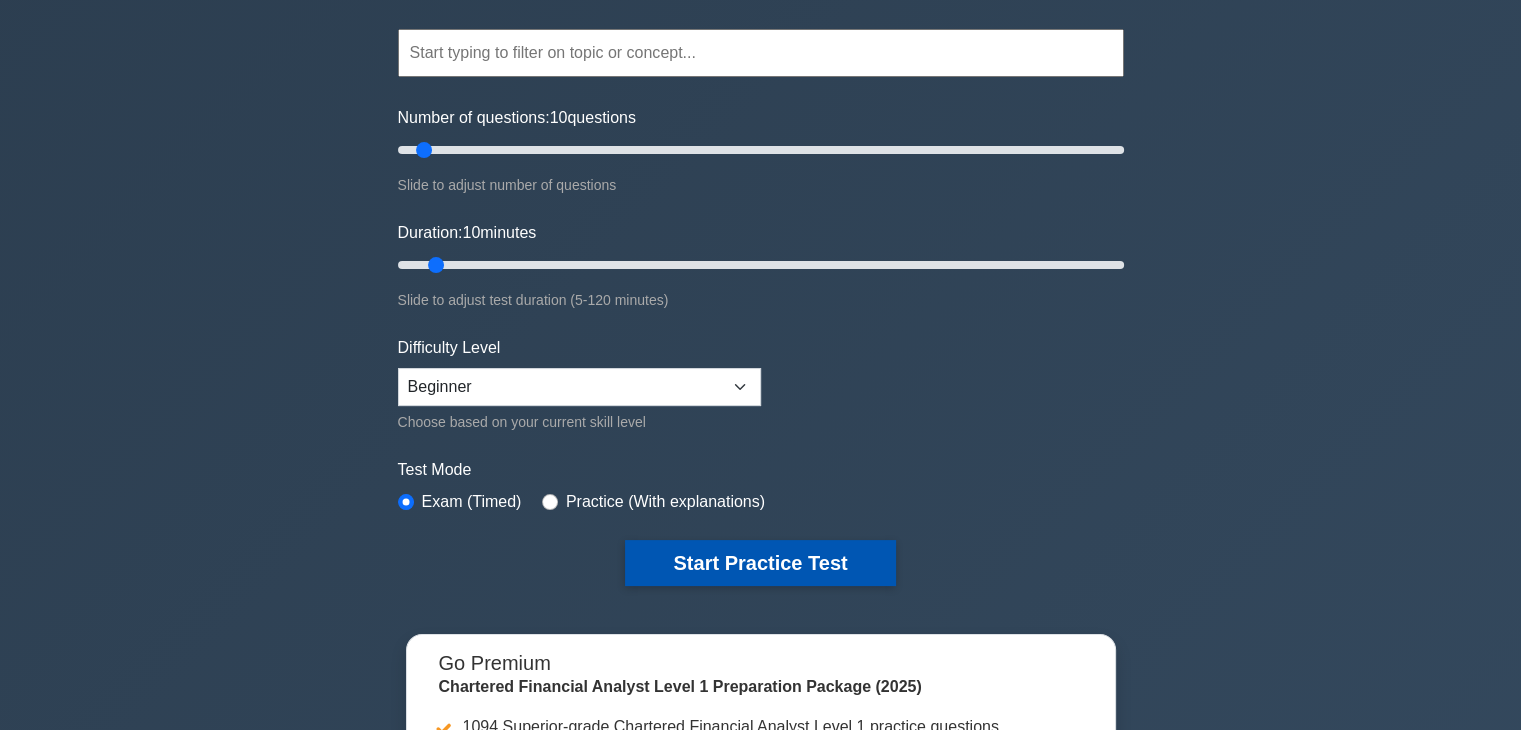 click on "Start Practice Test" at bounding box center (760, 563) 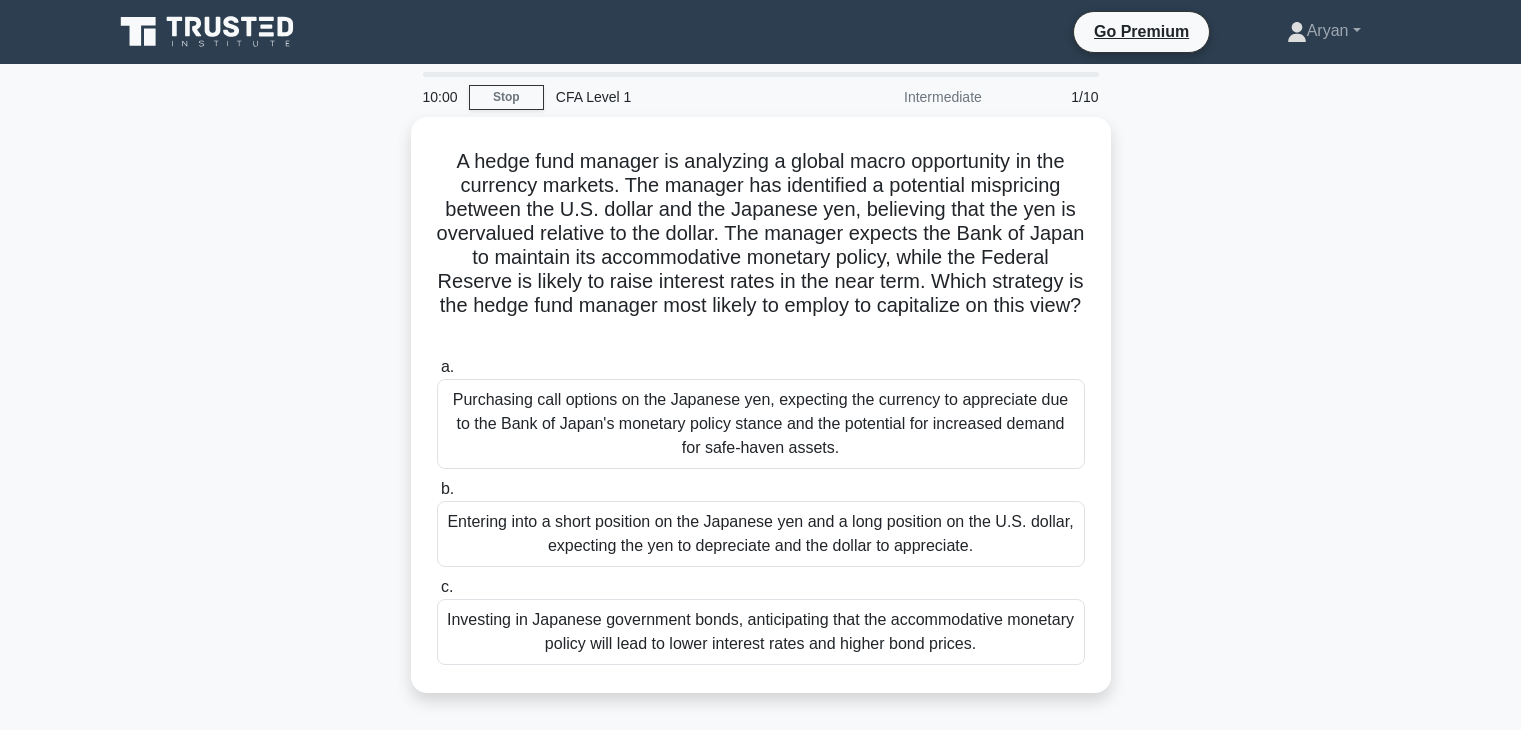 scroll, scrollTop: 0, scrollLeft: 0, axis: both 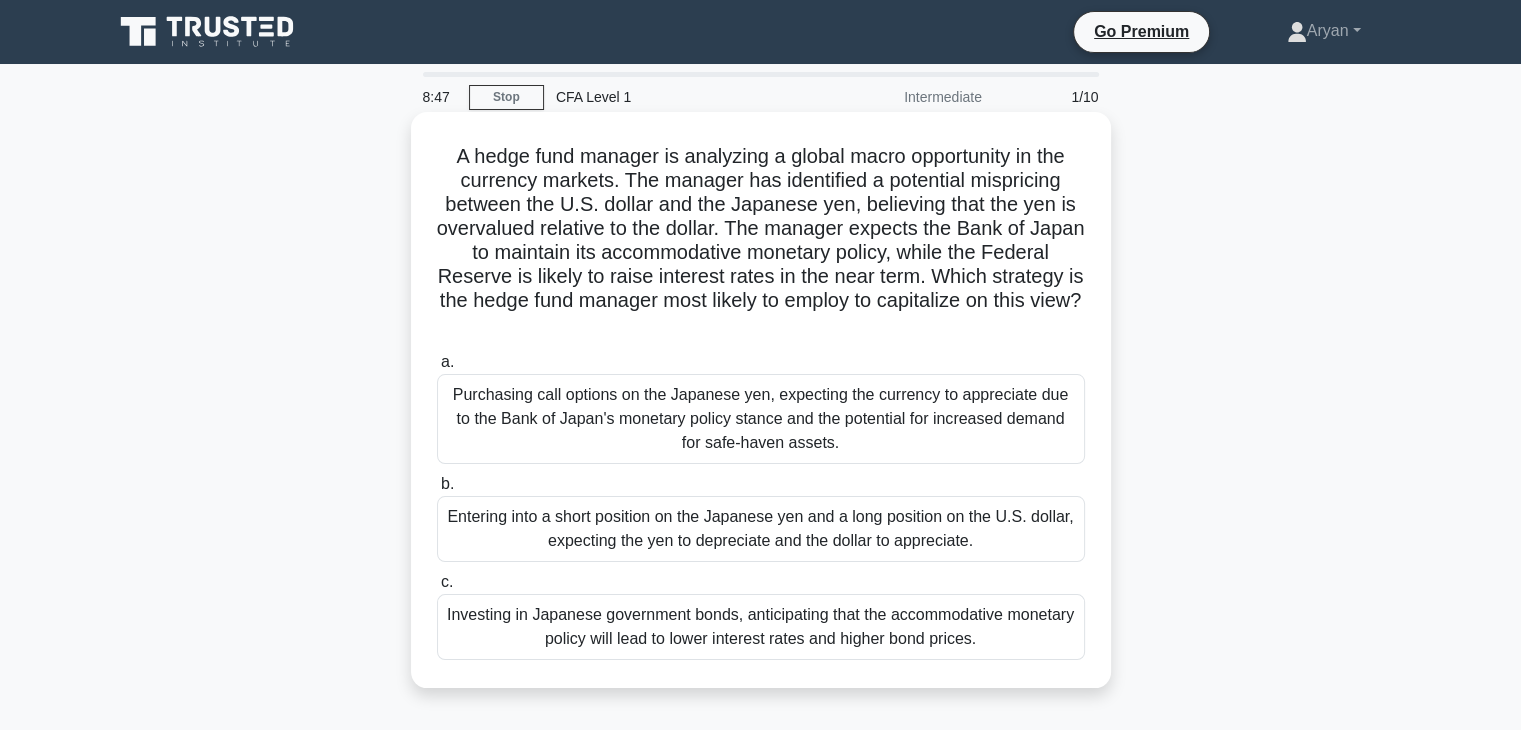 click on "Investing in Japanese government bonds, anticipating that the accommodative monetary policy will lead to lower interest rates and higher bond prices." at bounding box center [761, 627] 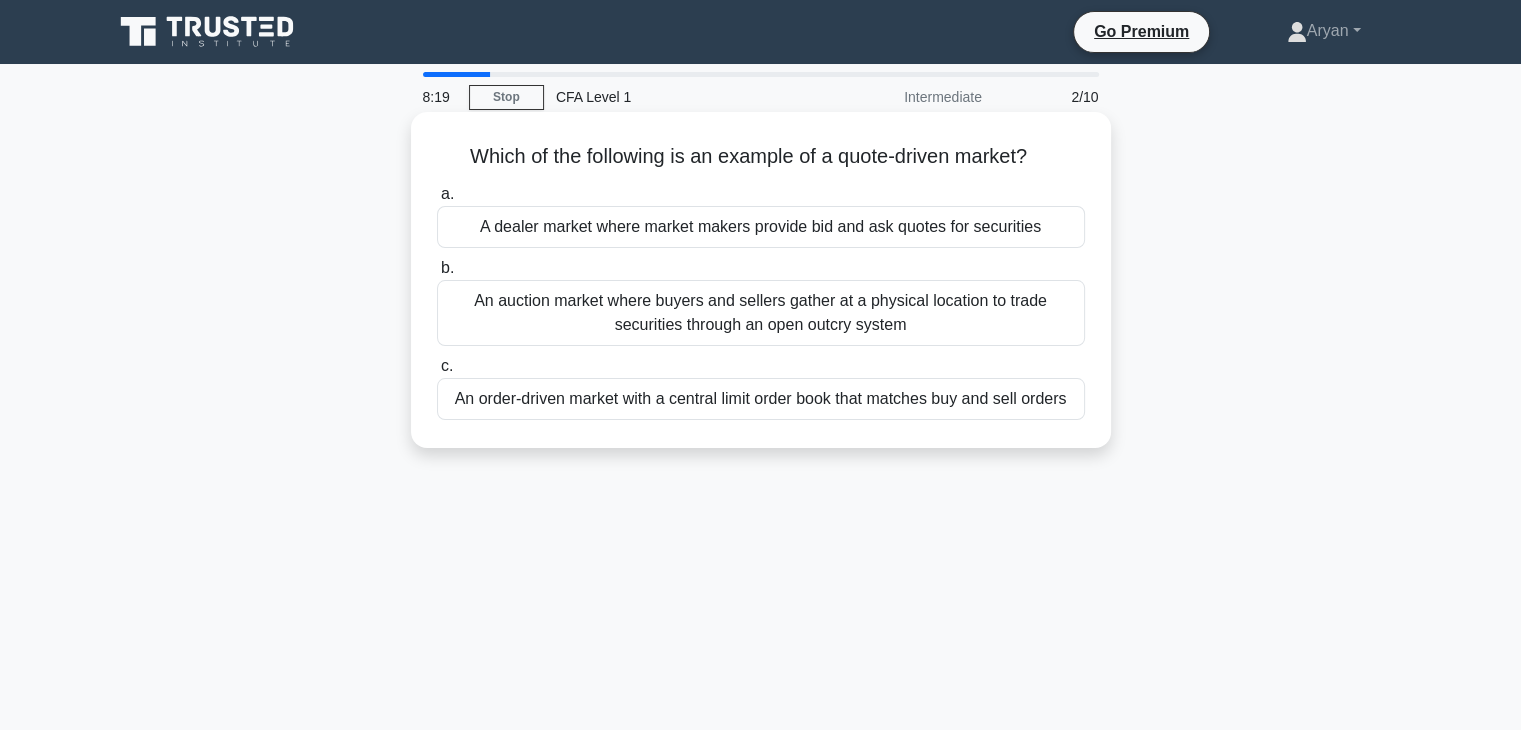 click on "A dealer market where market makers provide bid and ask quotes for securities" at bounding box center (761, 227) 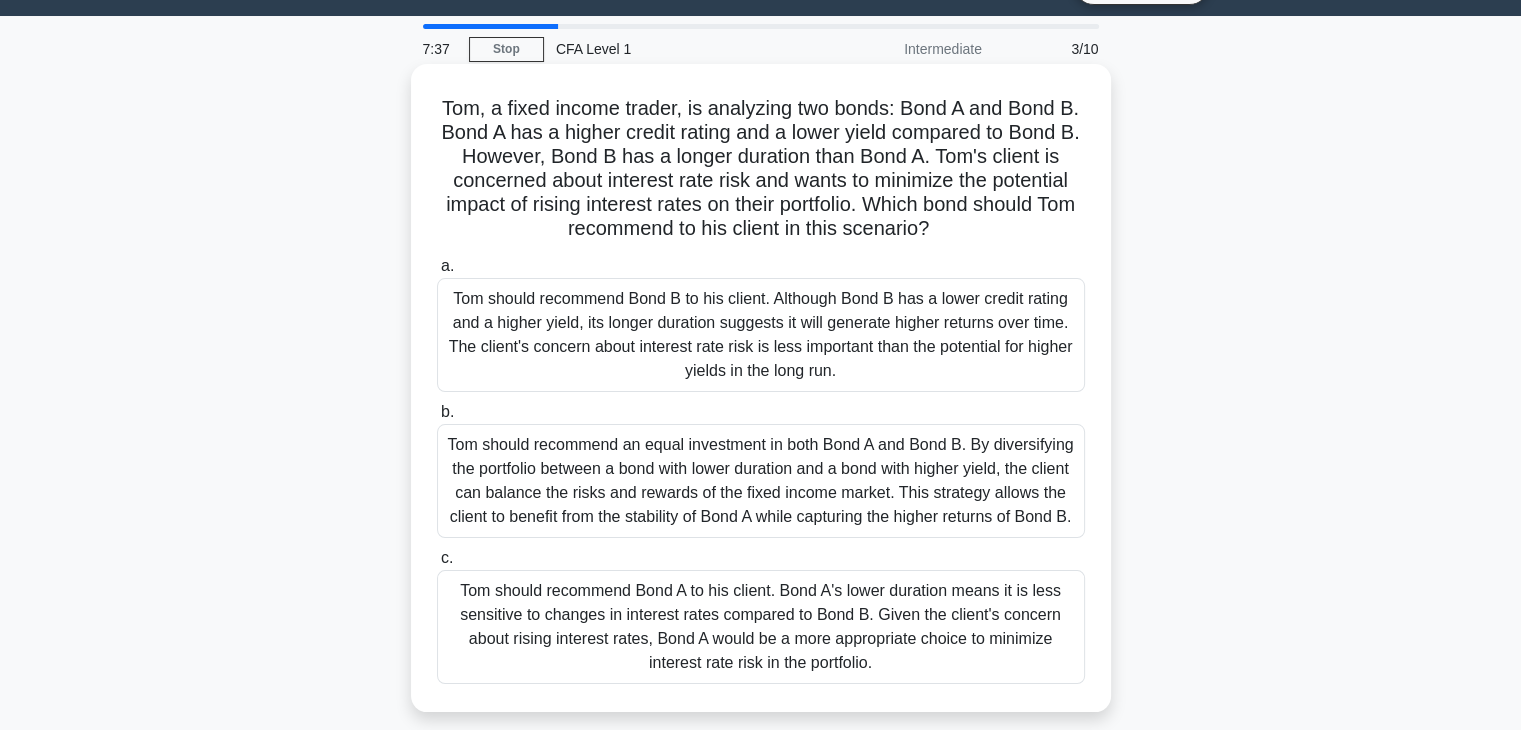 scroll, scrollTop: 47, scrollLeft: 0, axis: vertical 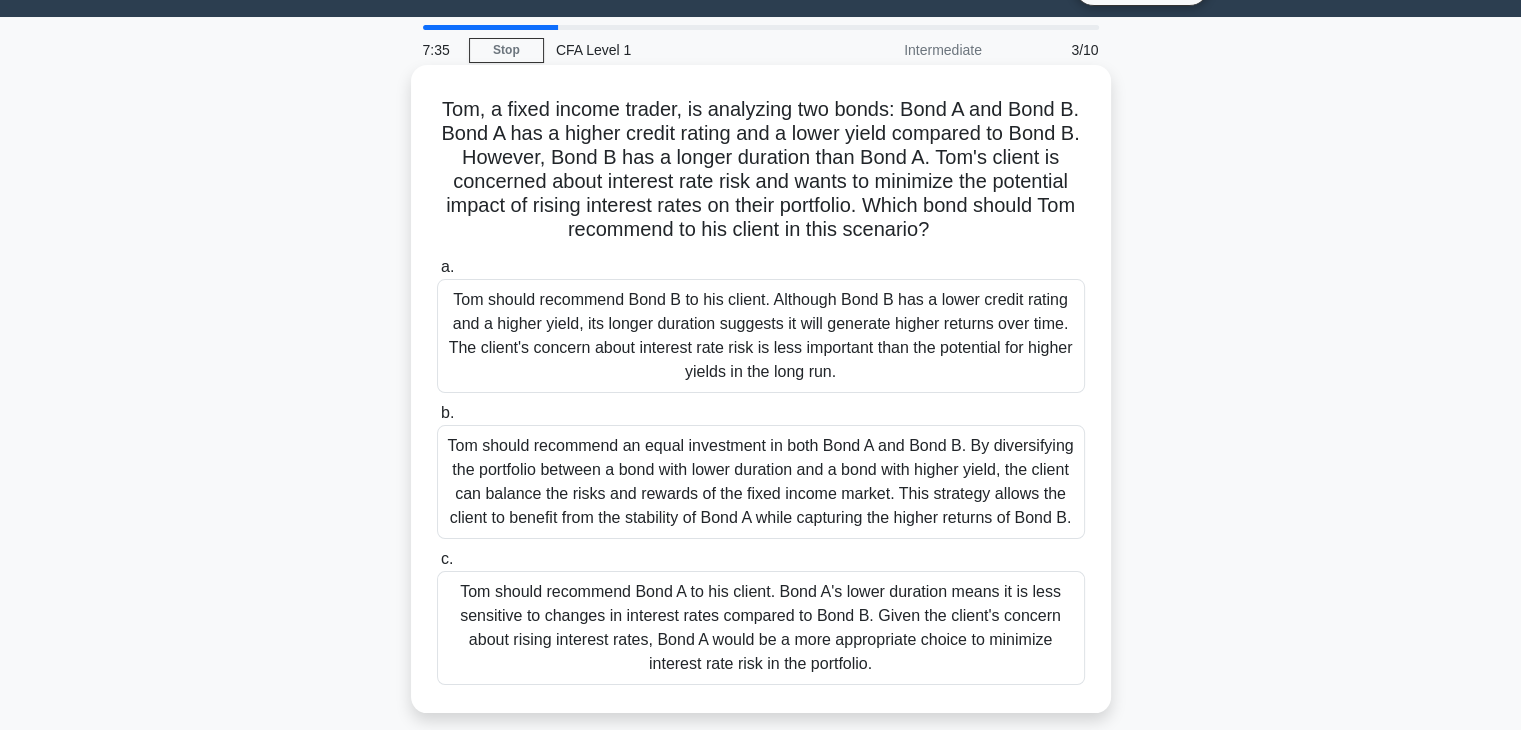 click on "Tom should recommend Bond A to his client. Bond A's lower duration means it is less sensitive to changes in interest rates compared to Bond B. Given the client's concern about rising interest rates, Bond A would be a more appropriate choice to minimize interest rate risk in the portfolio." at bounding box center [761, 628] 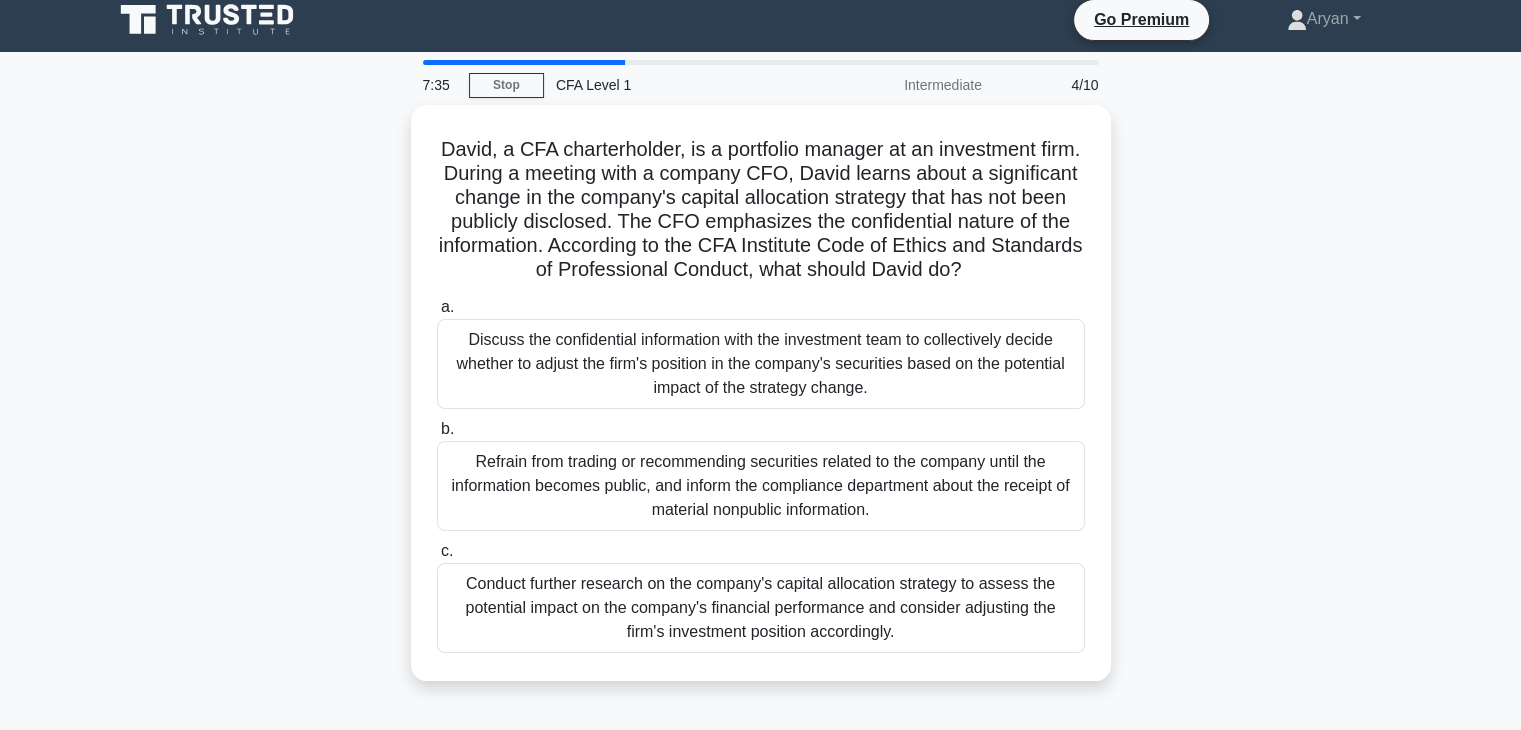 scroll, scrollTop: 0, scrollLeft: 0, axis: both 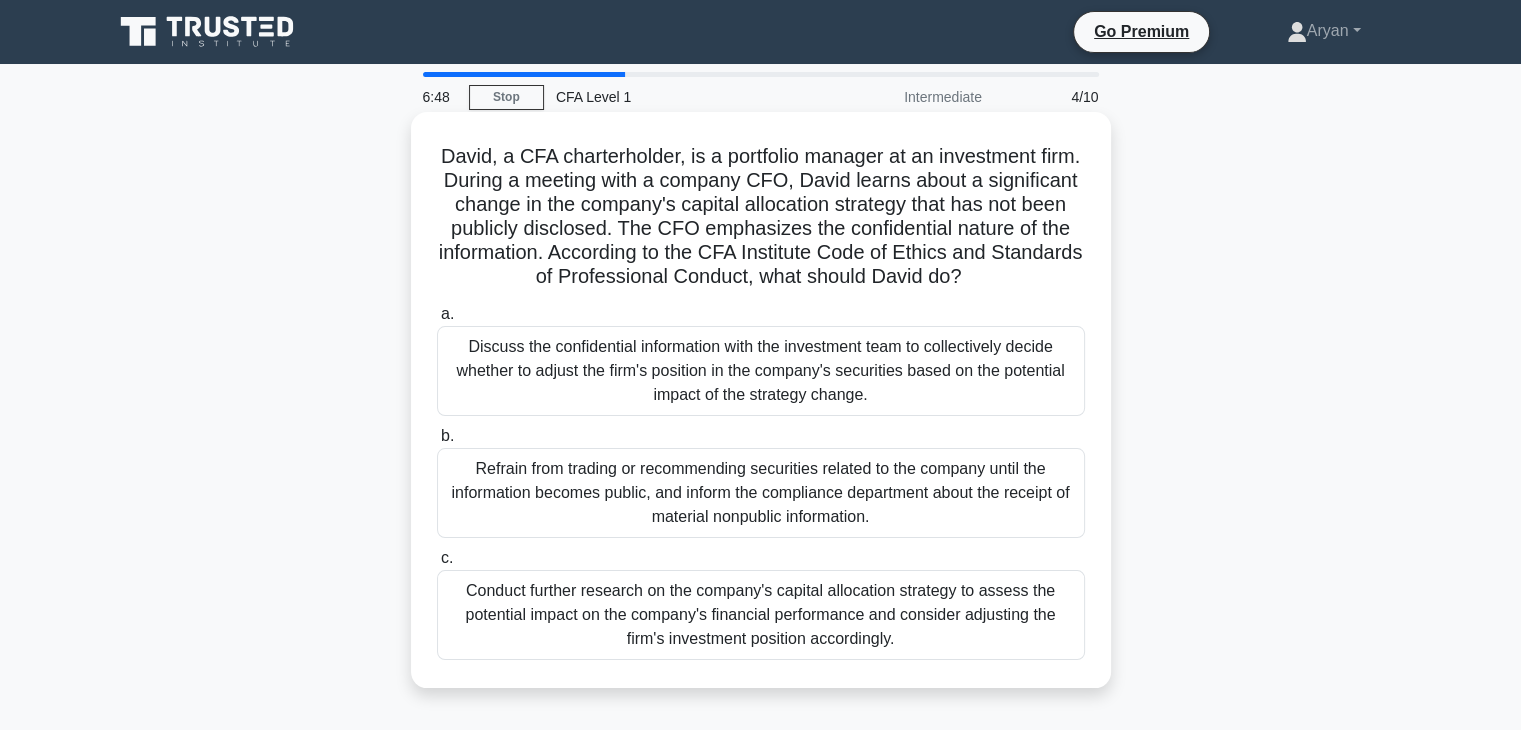 click on "Conduct further research on the company's capital allocation strategy to assess the potential impact on the company's financial performance and consider adjusting the firm's investment position accordingly." at bounding box center [761, 615] 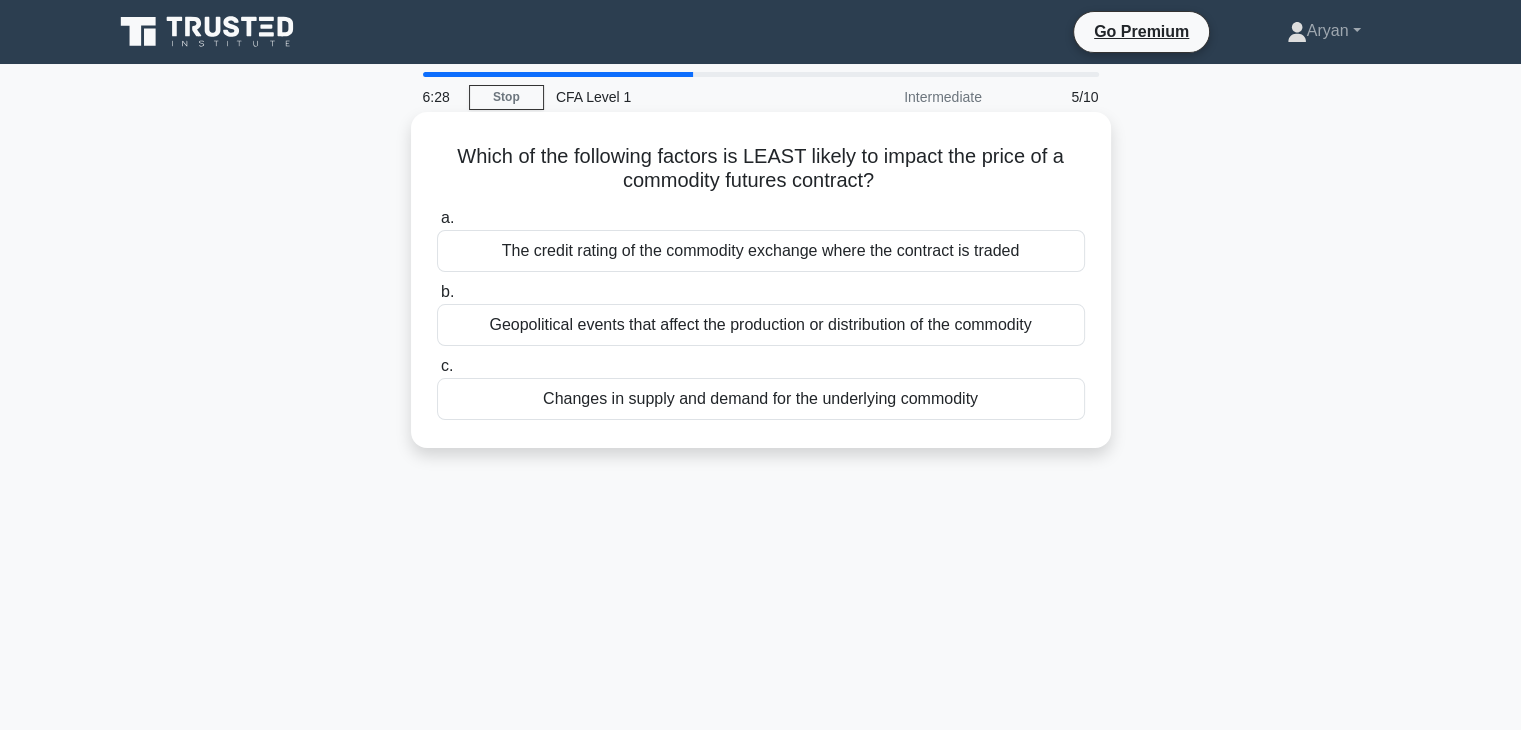 click on "Geopolitical events that affect the production or distribution of the commodity" at bounding box center [761, 325] 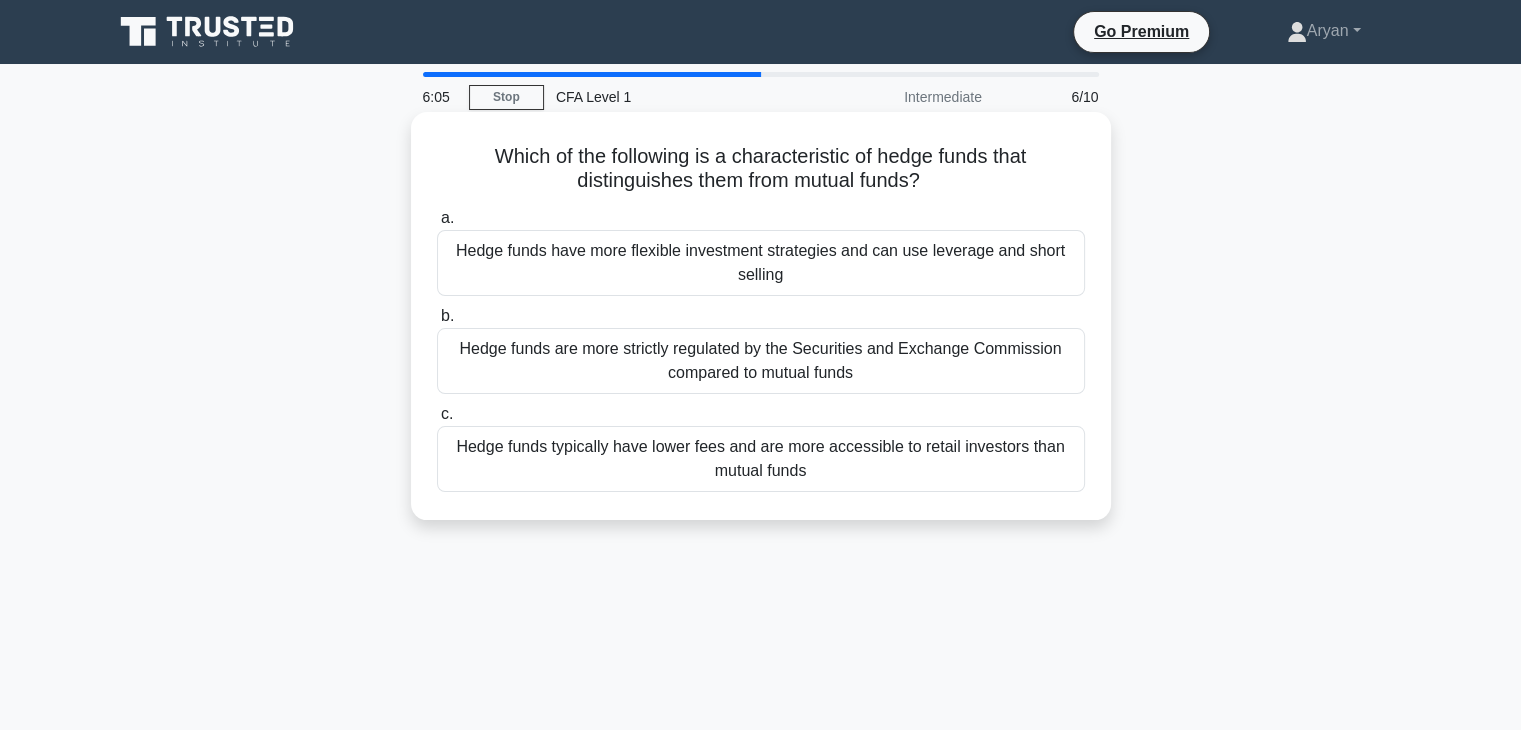 click on "Hedge funds have more flexible investment strategies and can use leverage and short selling" at bounding box center [761, 263] 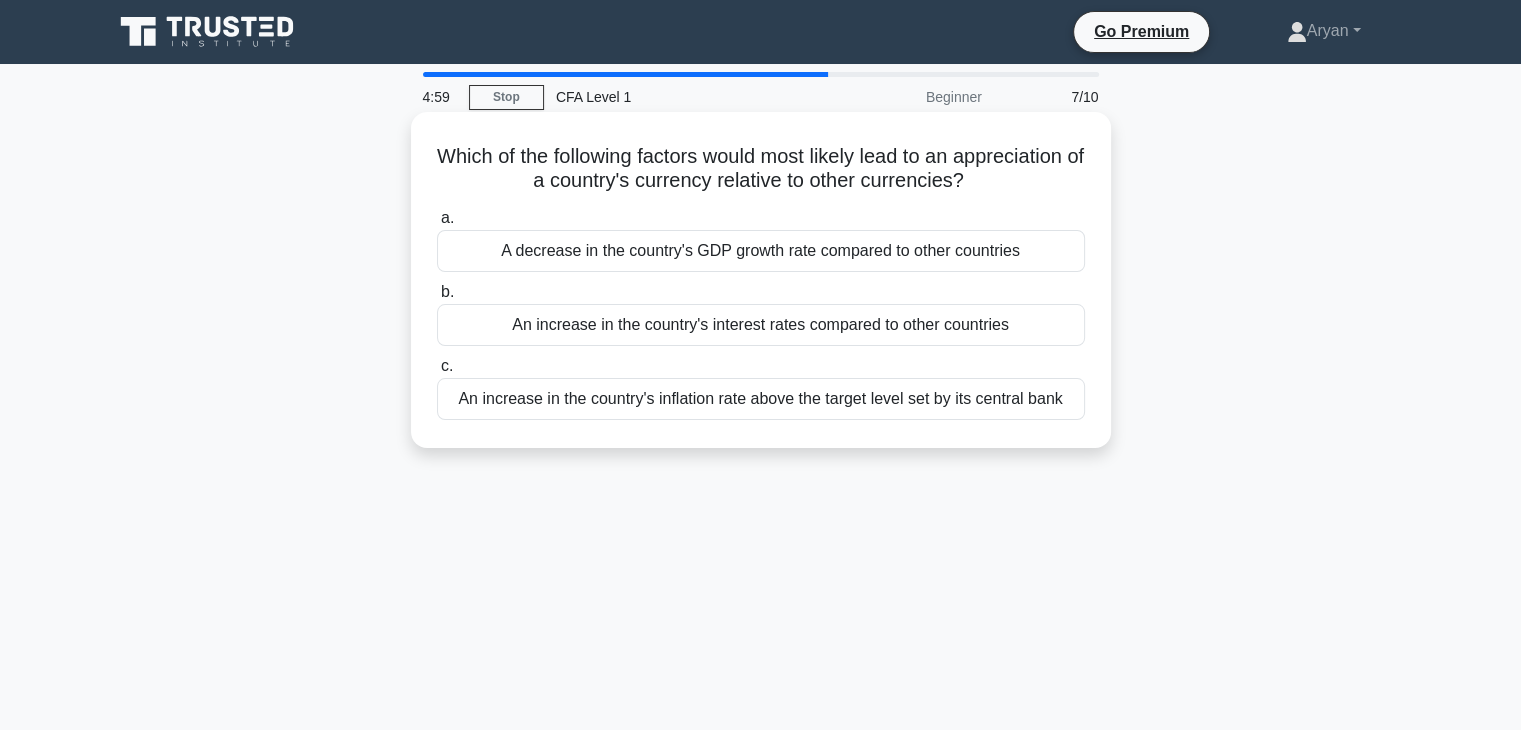 click on "An increase in the country's interest rates compared to other countries" at bounding box center (761, 325) 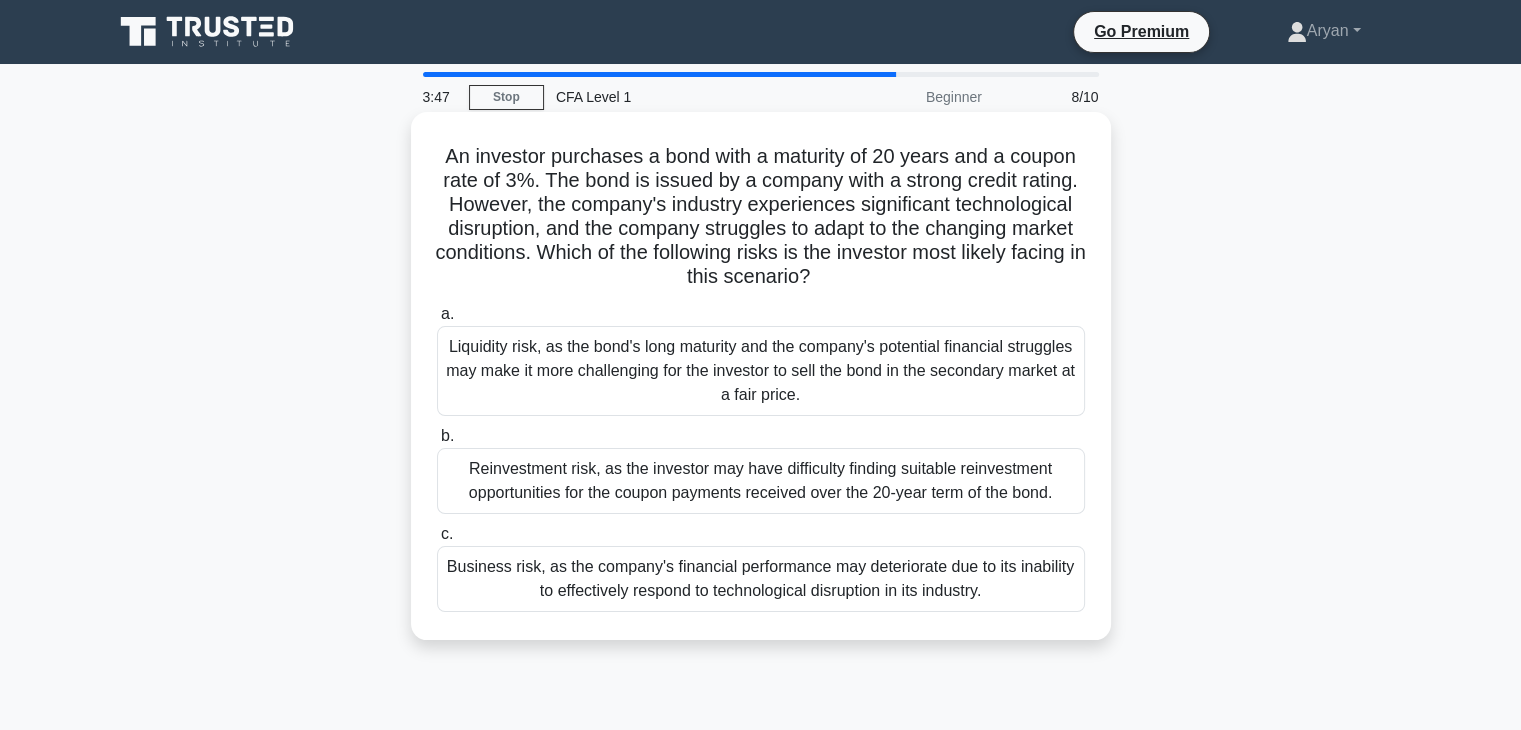 click on "Business risk, as the company's financial performance may deteriorate due to its inability to effectively respond to technological disruption in its industry." at bounding box center (761, 579) 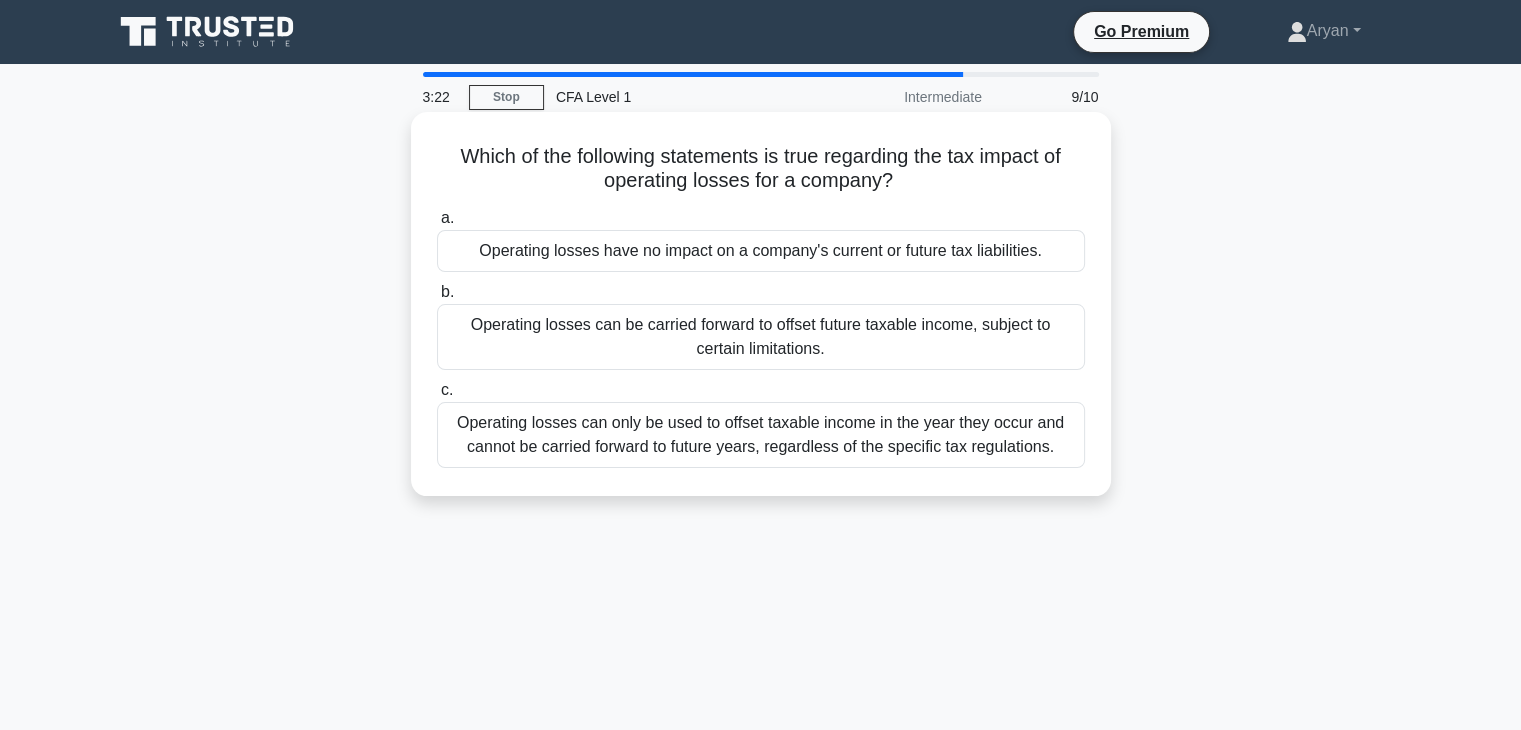 click on "Operating losses can be carried forward to offset future taxable income, subject to certain limitations." at bounding box center [761, 337] 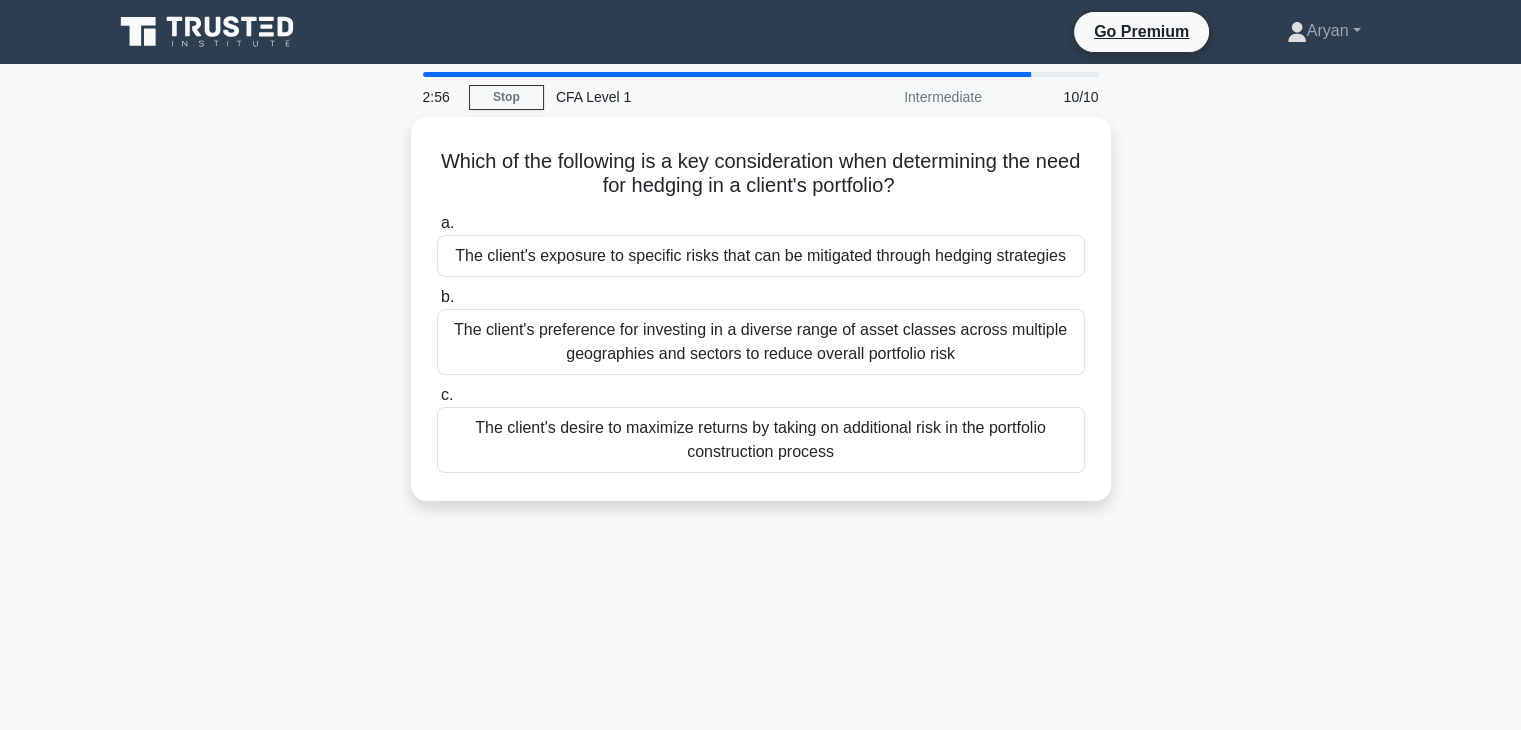 click on "The client's preference for investing in a diverse range of asset classes across multiple geographies and sectors to reduce overall portfolio risk" at bounding box center (761, 342) 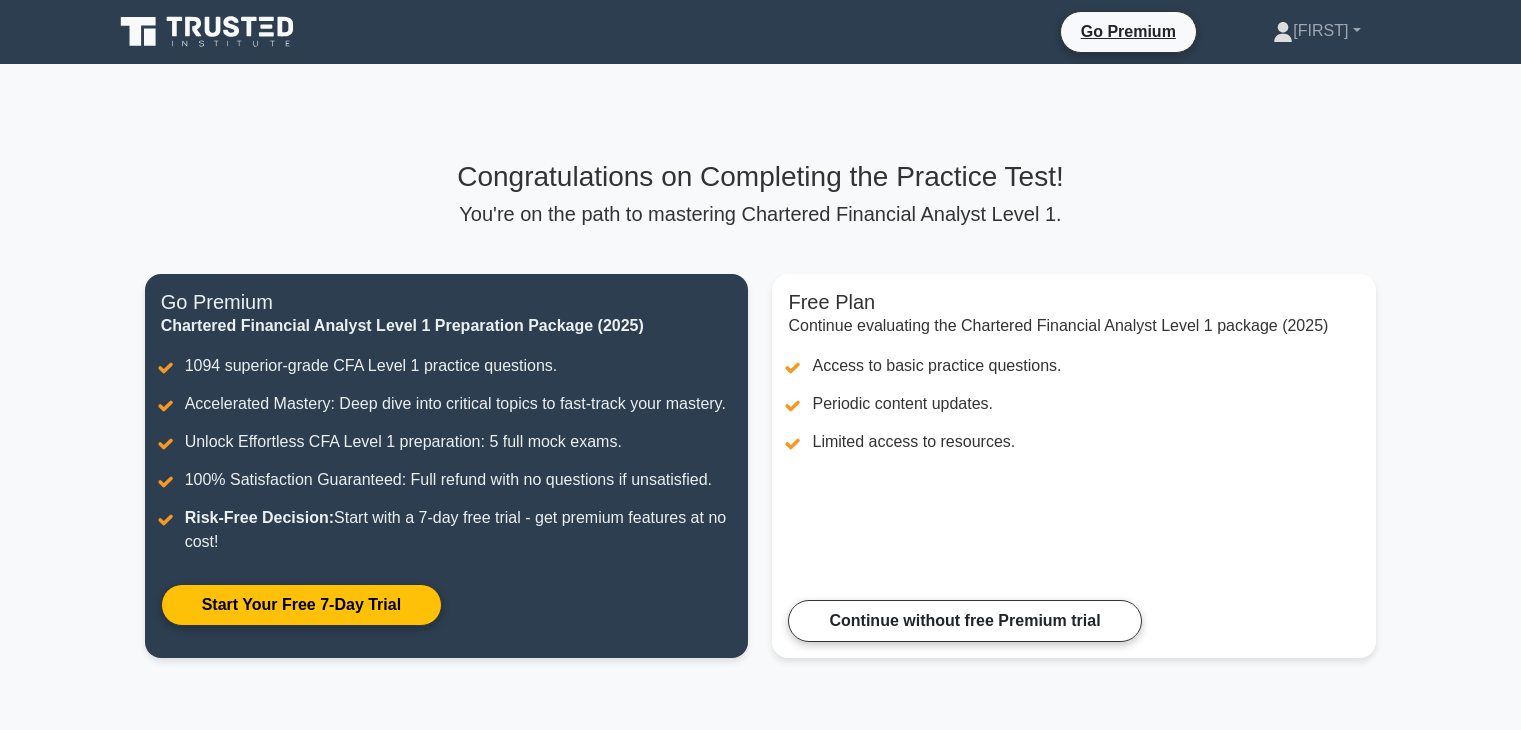 scroll, scrollTop: 0, scrollLeft: 0, axis: both 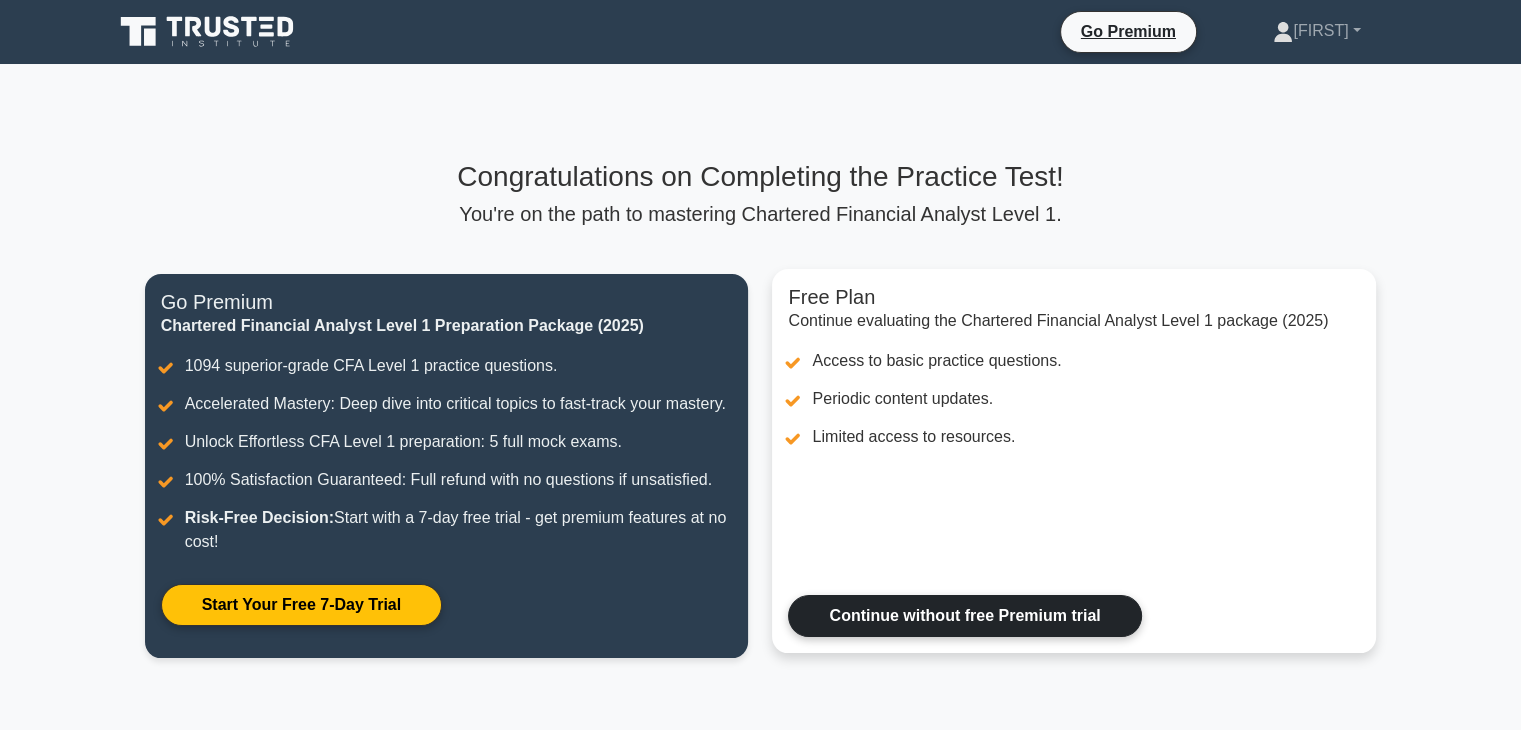 click on "Continue without free Premium trial" at bounding box center [964, 616] 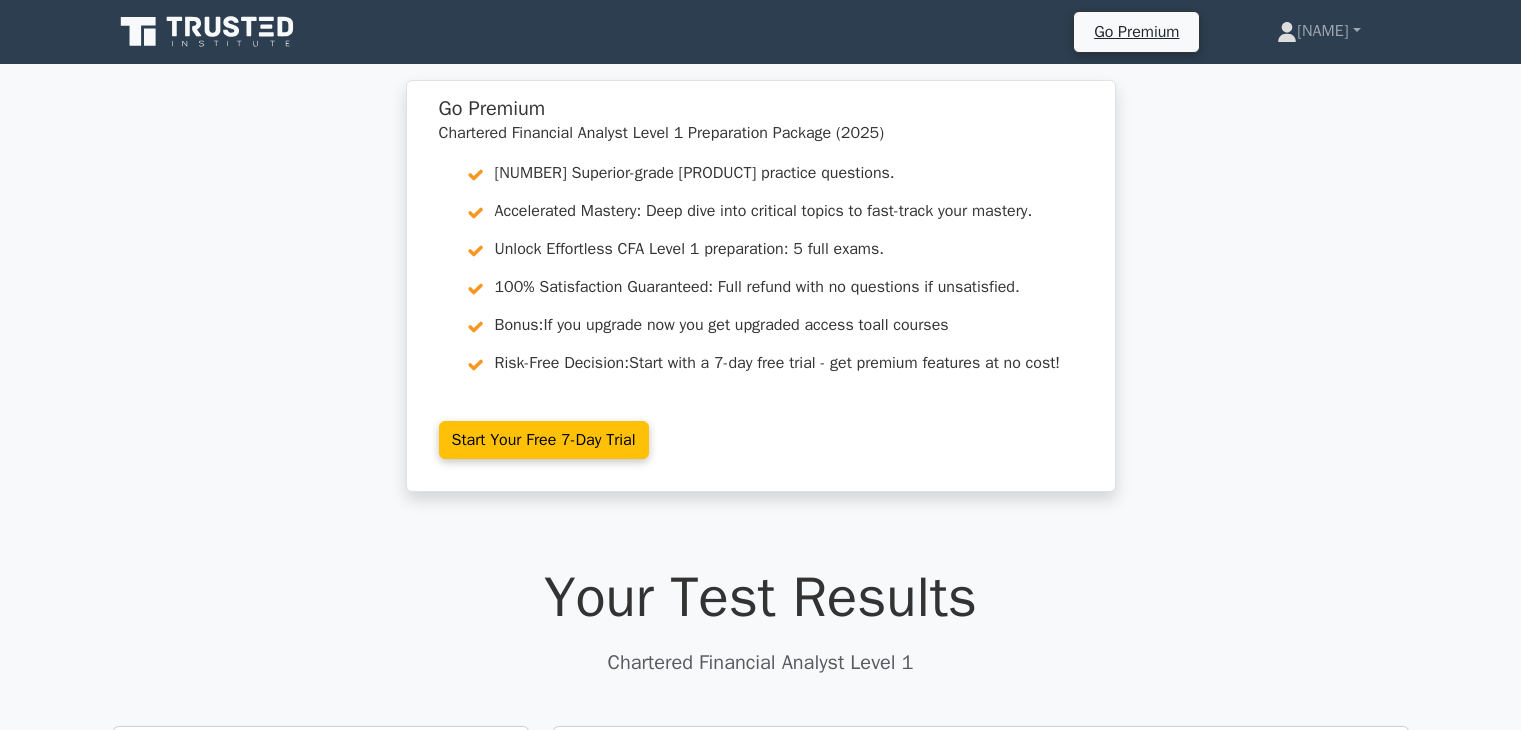 scroll, scrollTop: 0, scrollLeft: 0, axis: both 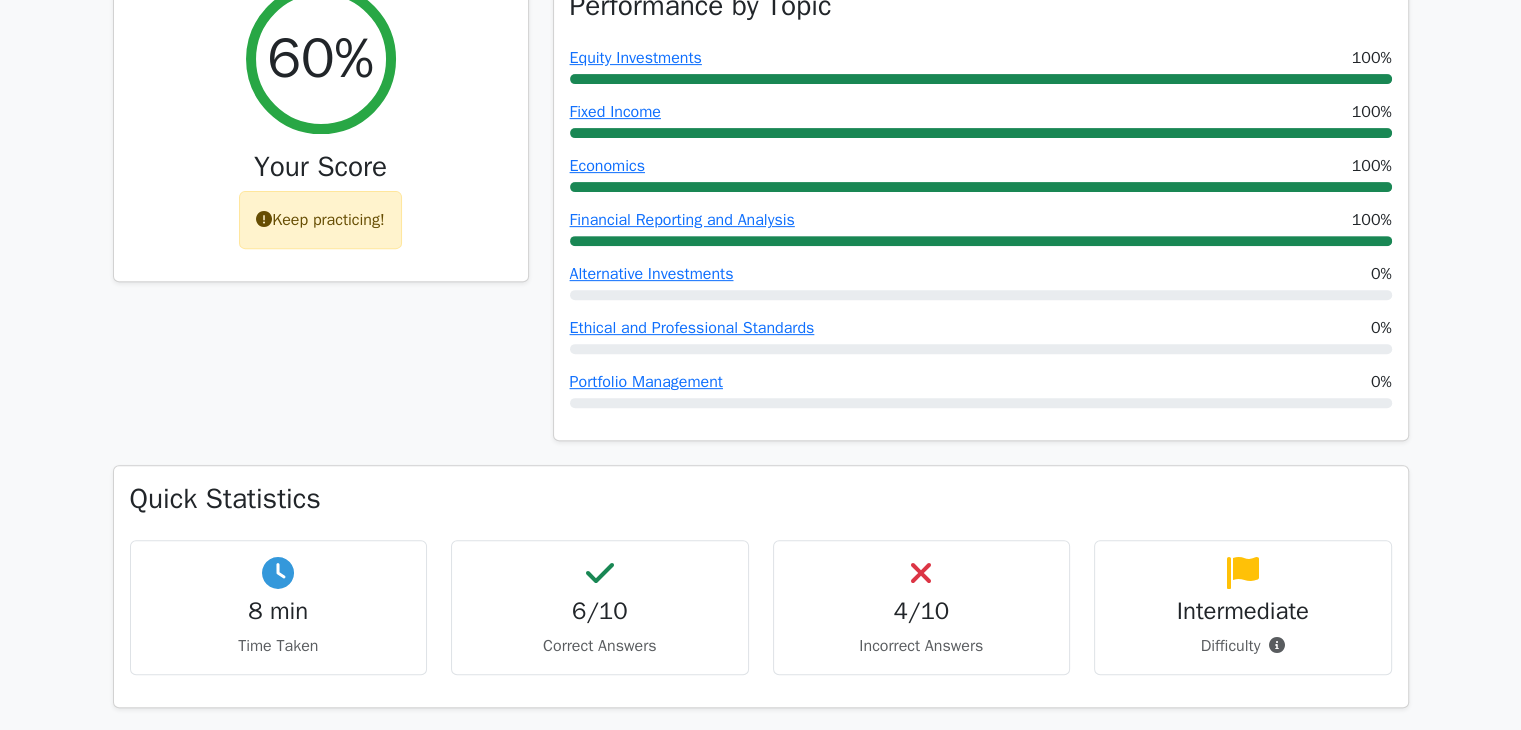 click on "Keep practicing!" at bounding box center (320, 220) 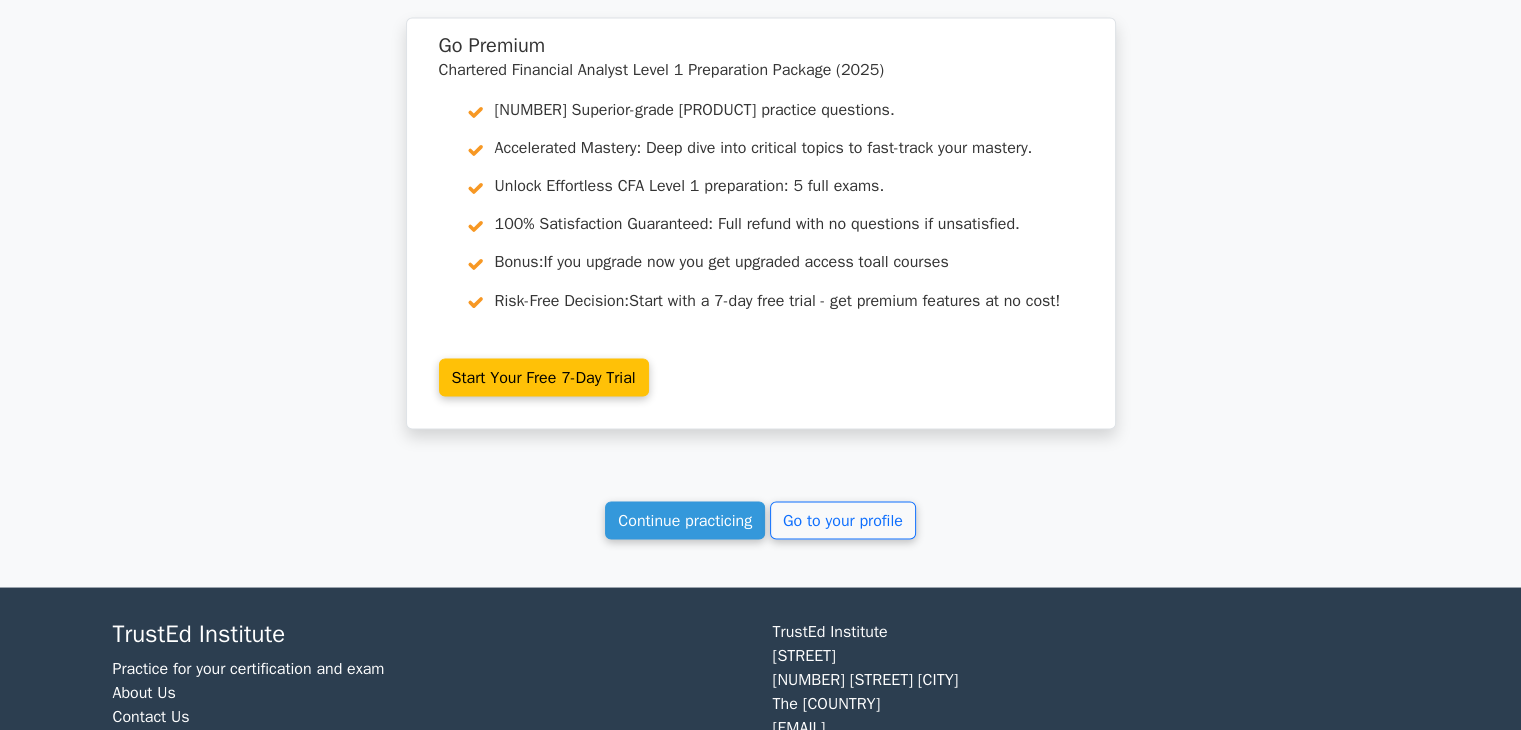 scroll, scrollTop: 3522, scrollLeft: 0, axis: vertical 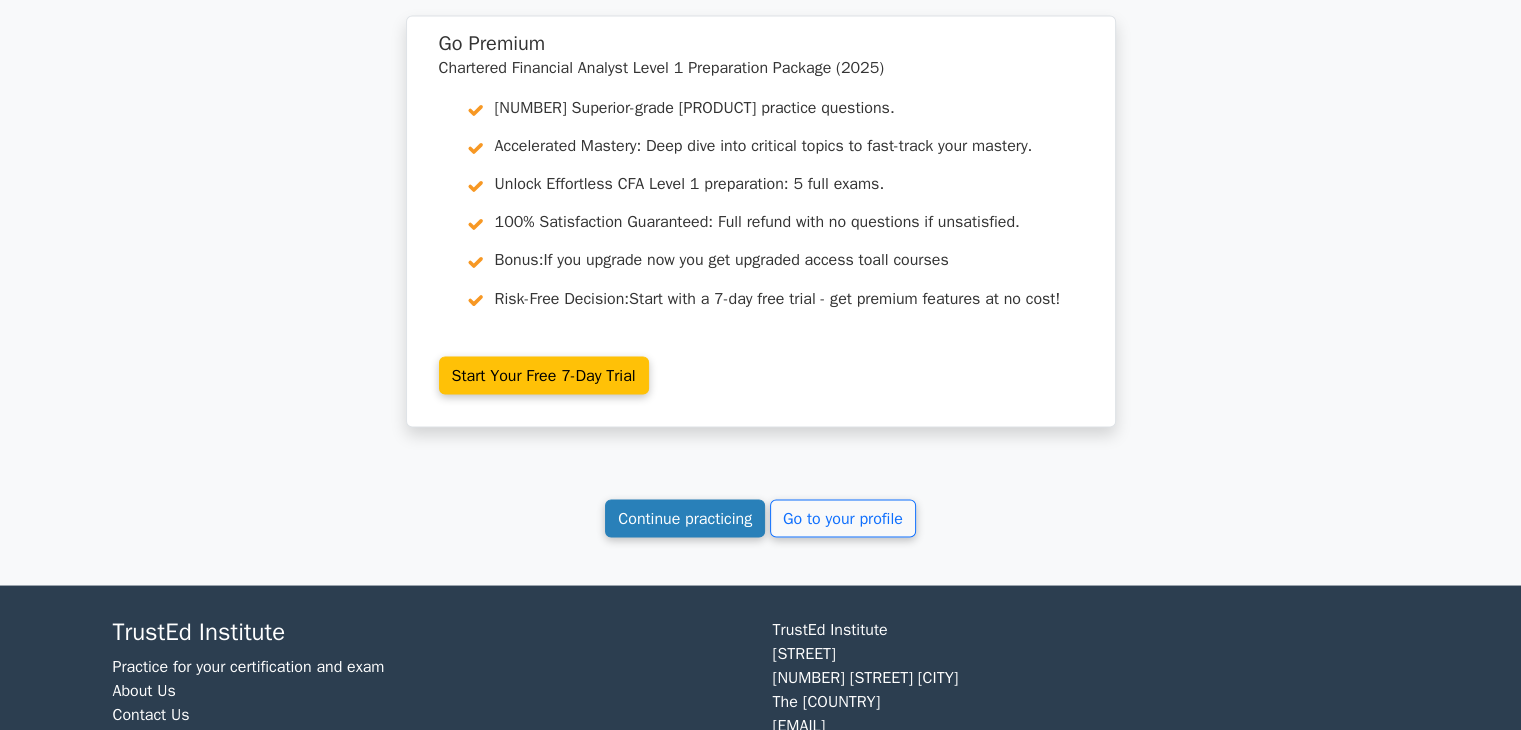 click on "Continue practicing" at bounding box center (685, 518) 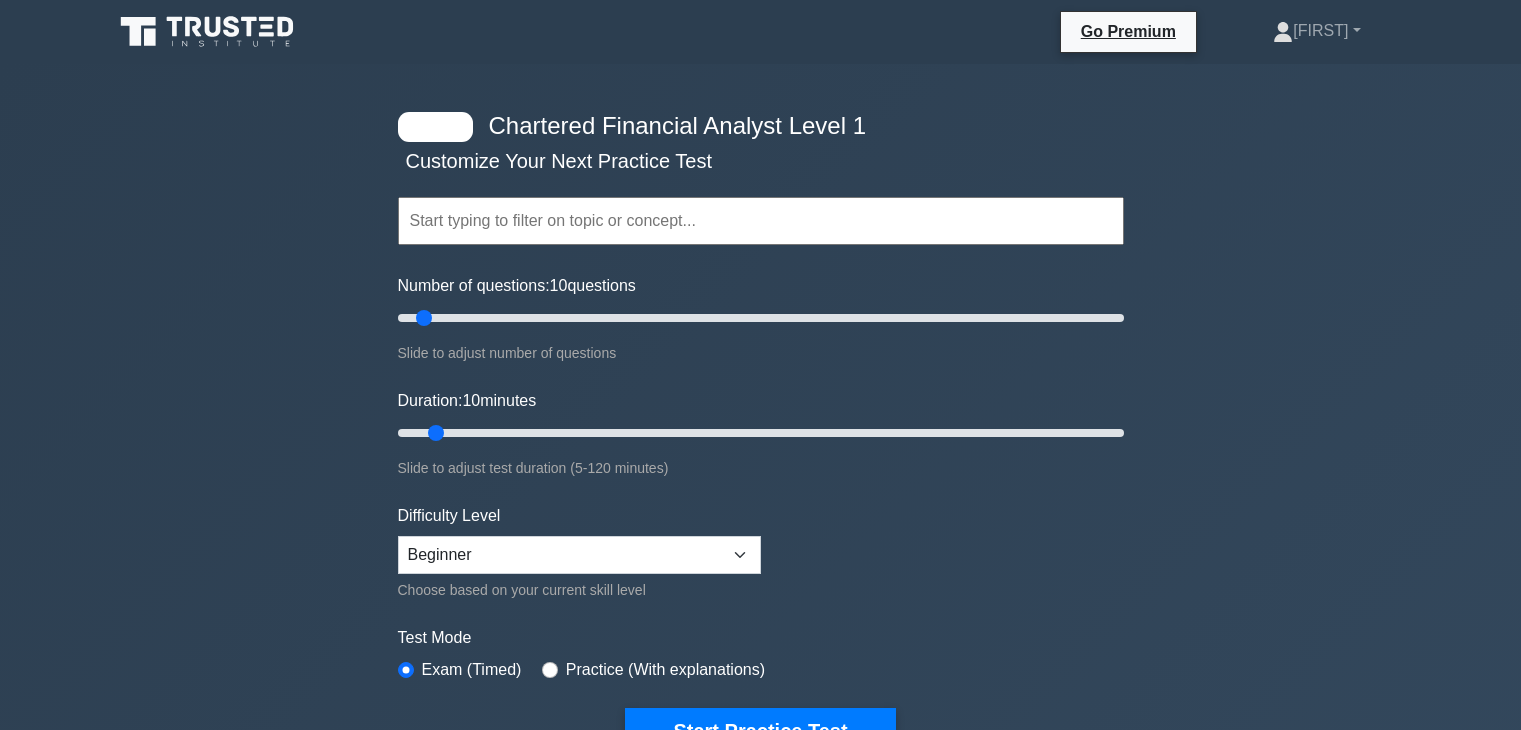 scroll, scrollTop: 0, scrollLeft: 0, axis: both 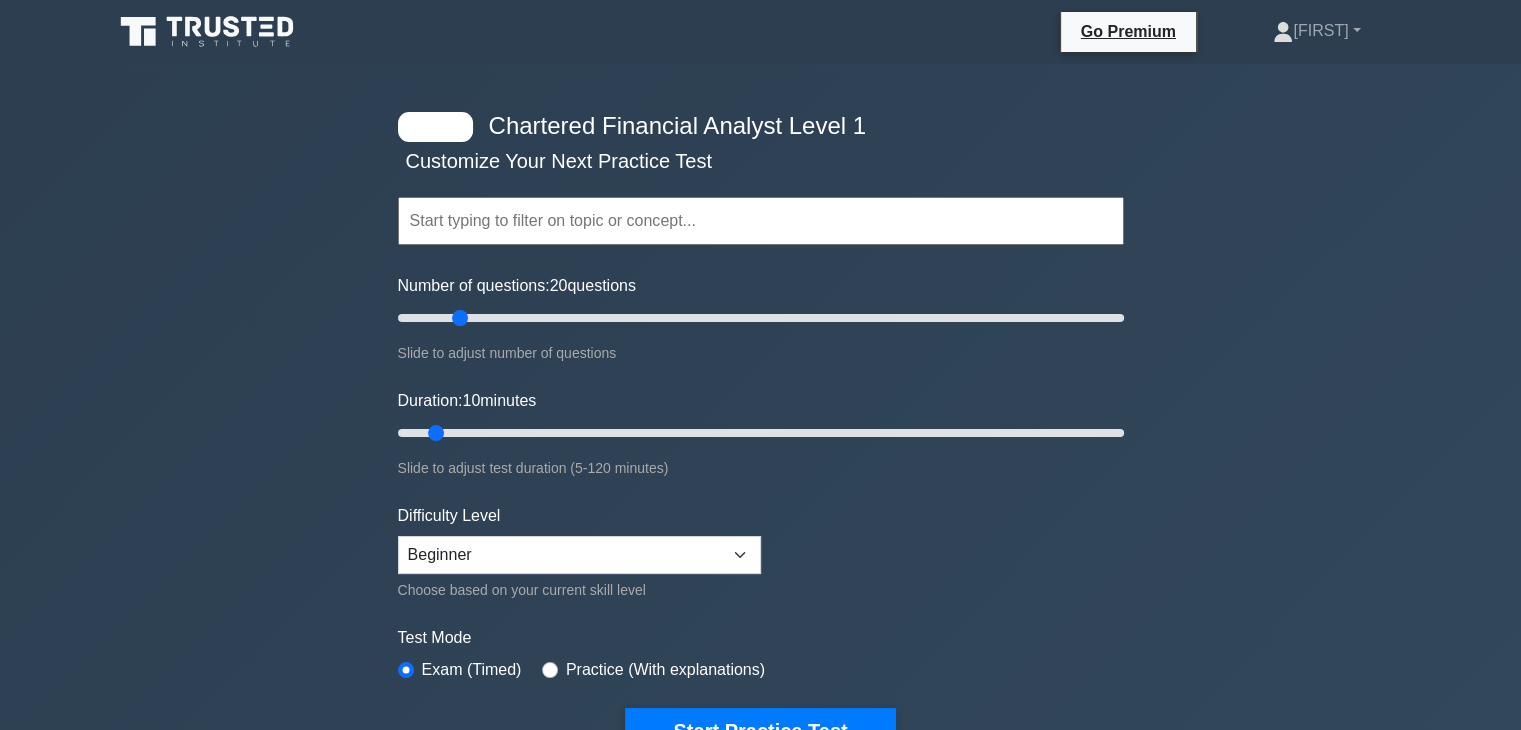 drag, startPoint x: 428, startPoint y: 318, endPoint x: 456, endPoint y: 327, distance: 29.410883 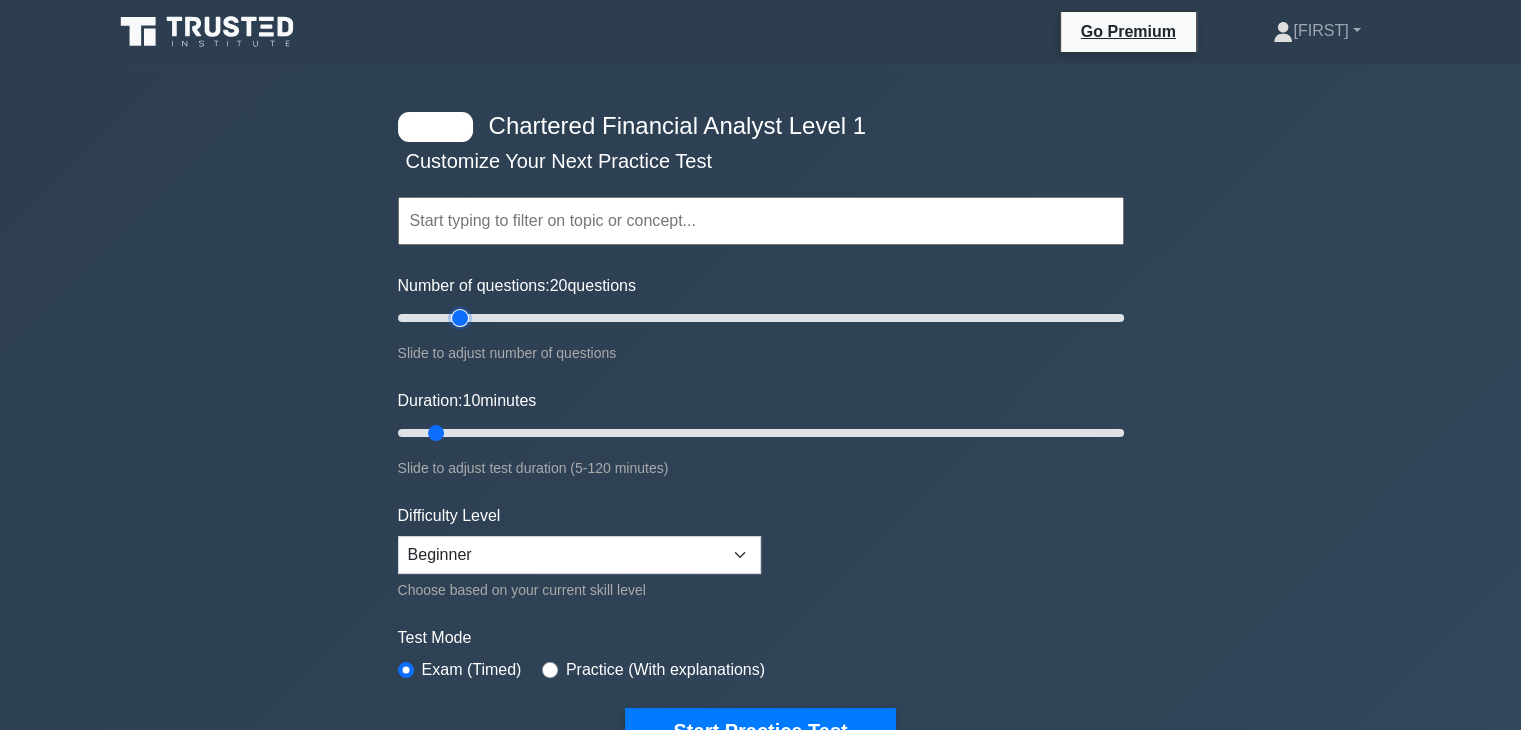type on "20" 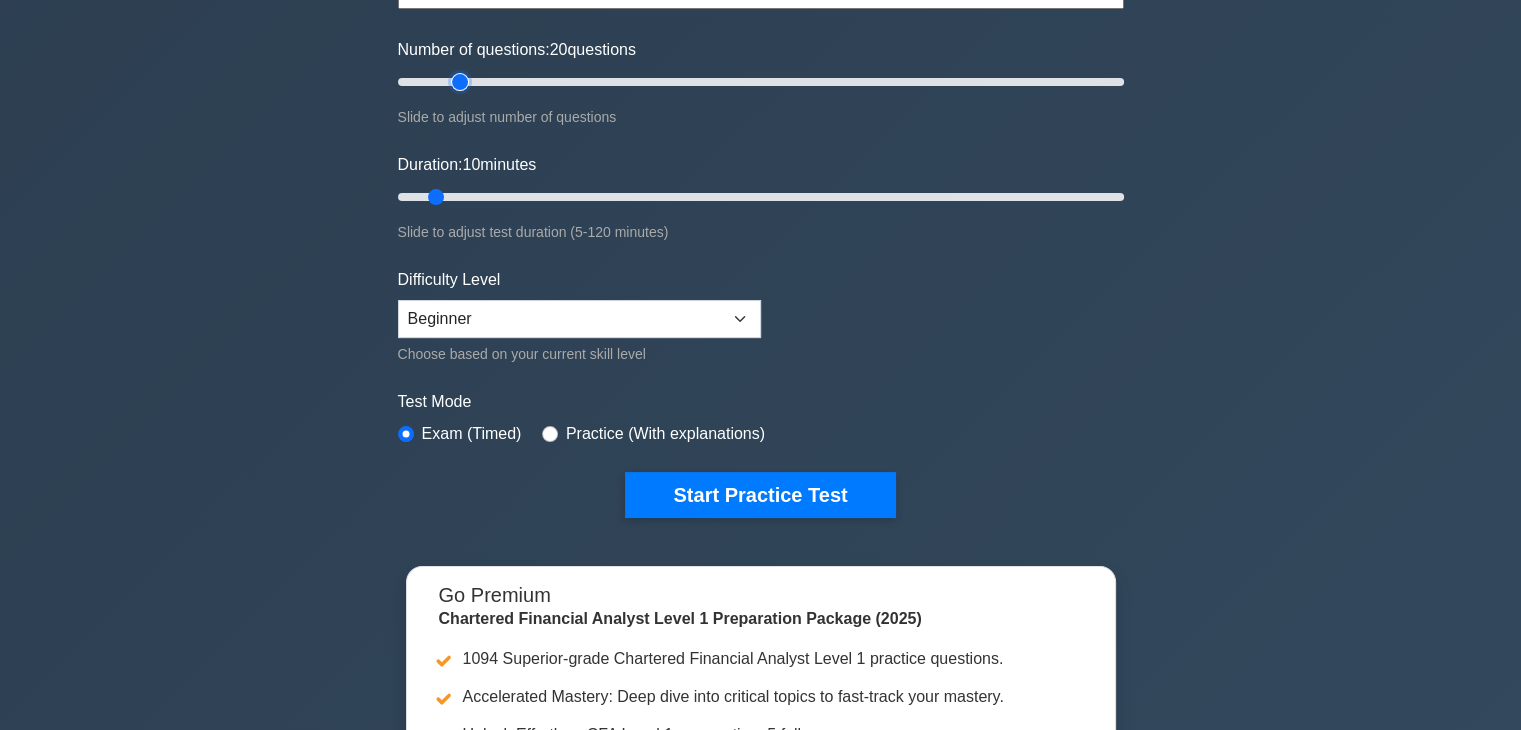 scroll, scrollTop: 236, scrollLeft: 0, axis: vertical 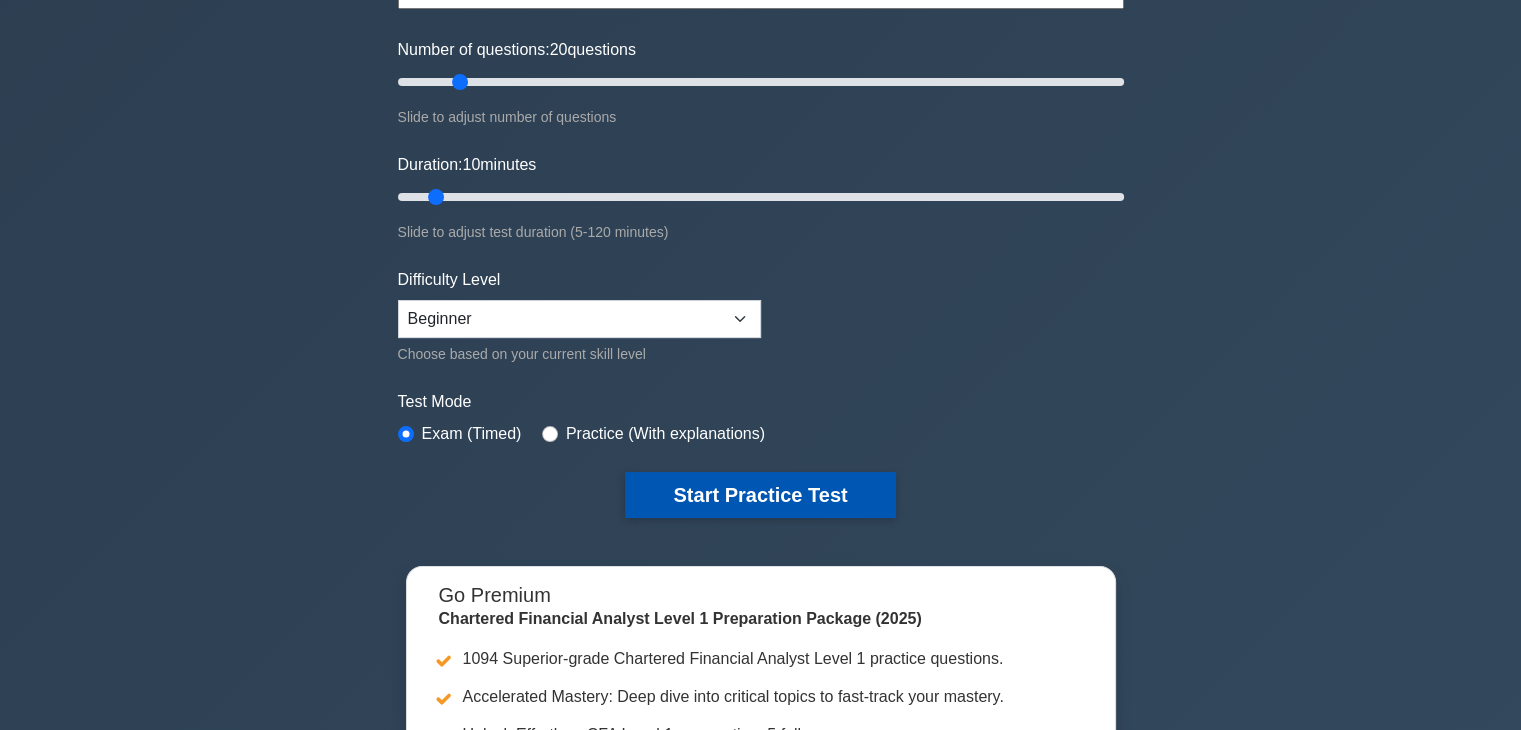 click on "Start Practice Test" at bounding box center [760, 495] 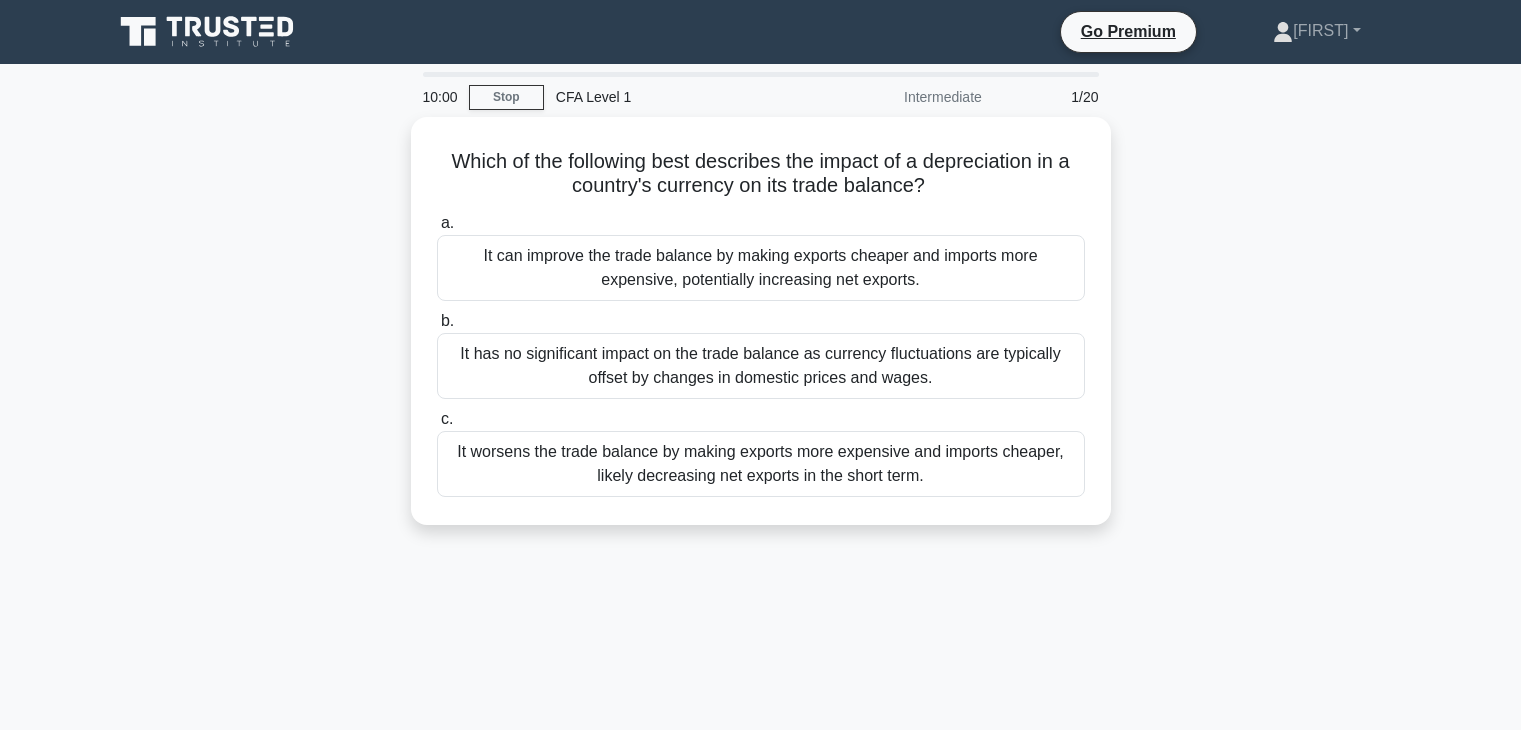 scroll, scrollTop: 0, scrollLeft: 0, axis: both 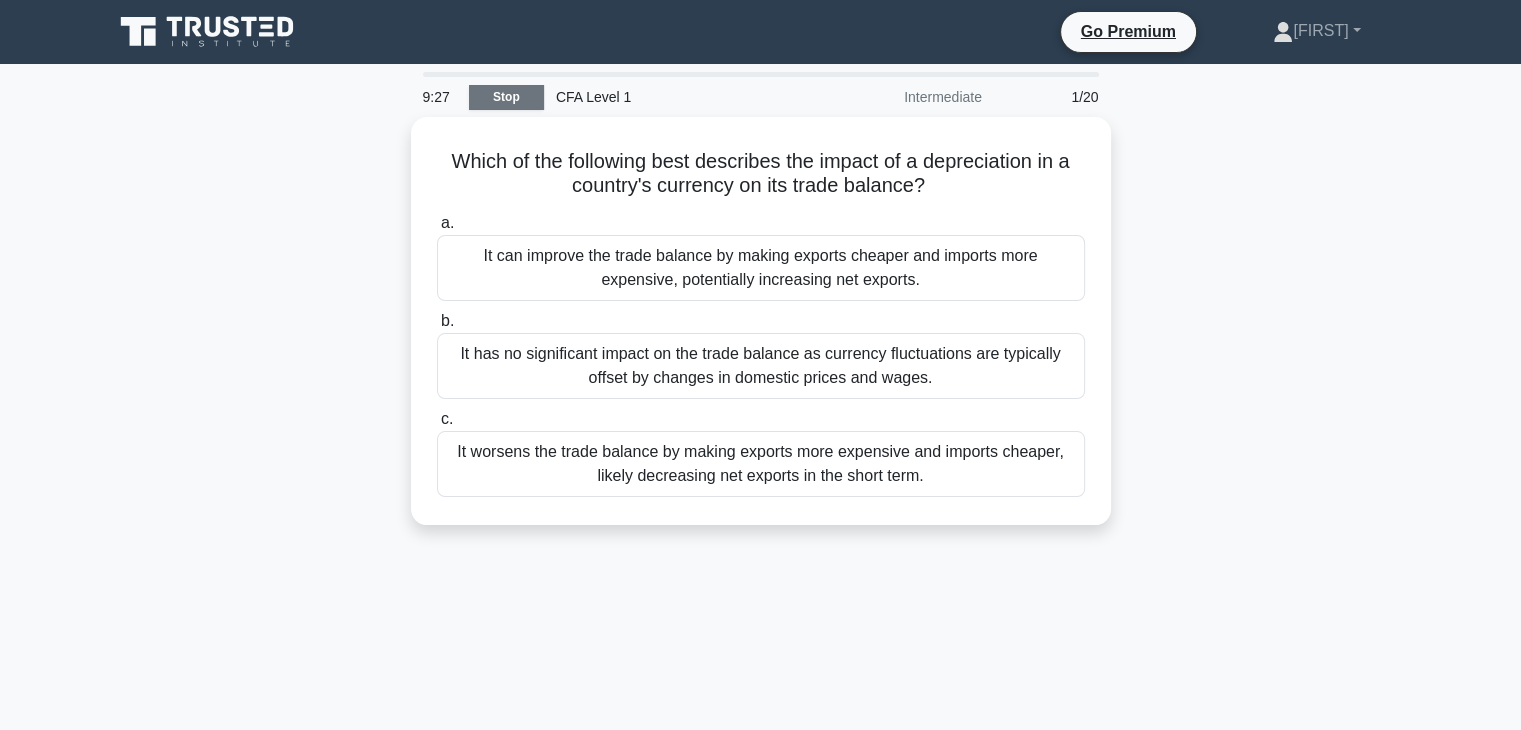 click on "Stop" at bounding box center (506, 97) 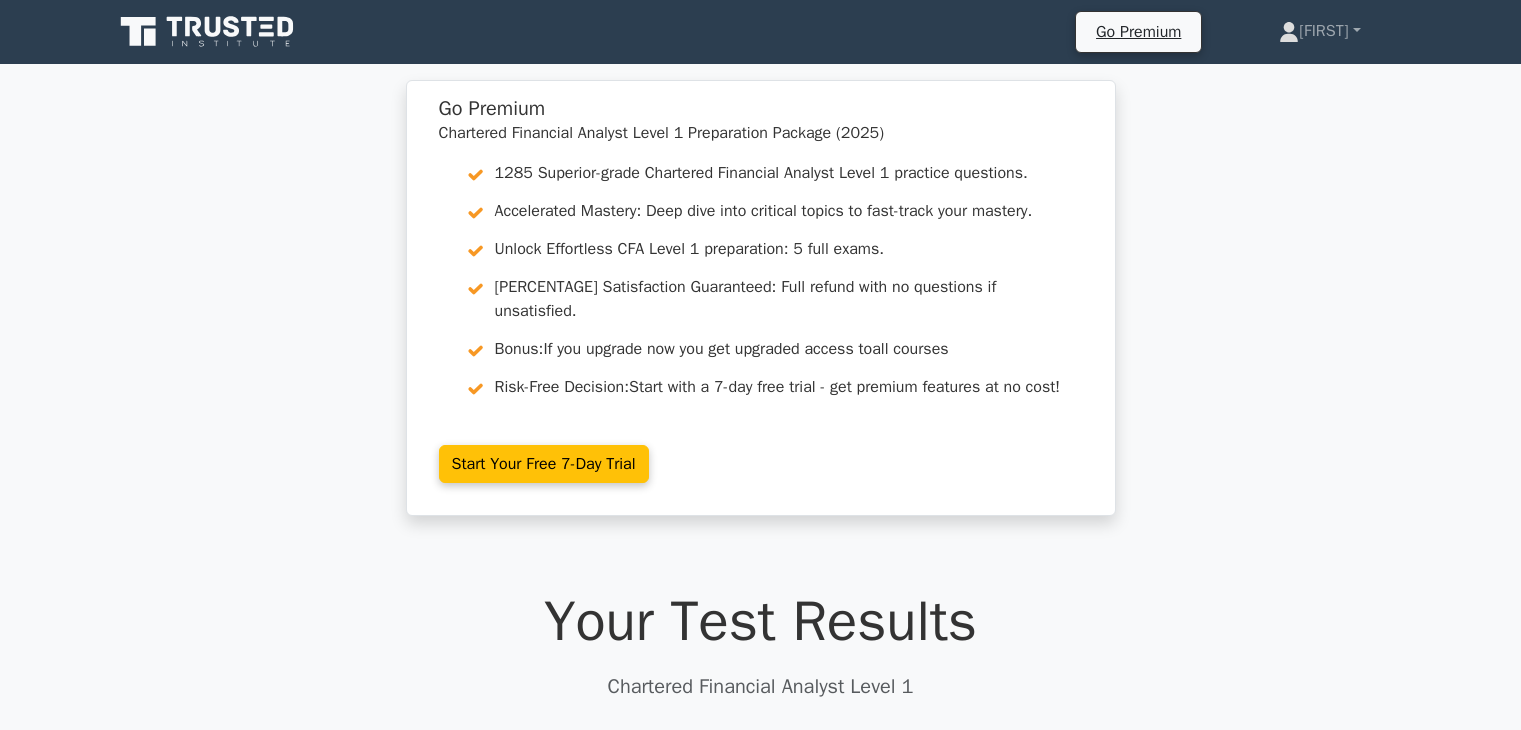 scroll, scrollTop: 1172, scrollLeft: 0, axis: vertical 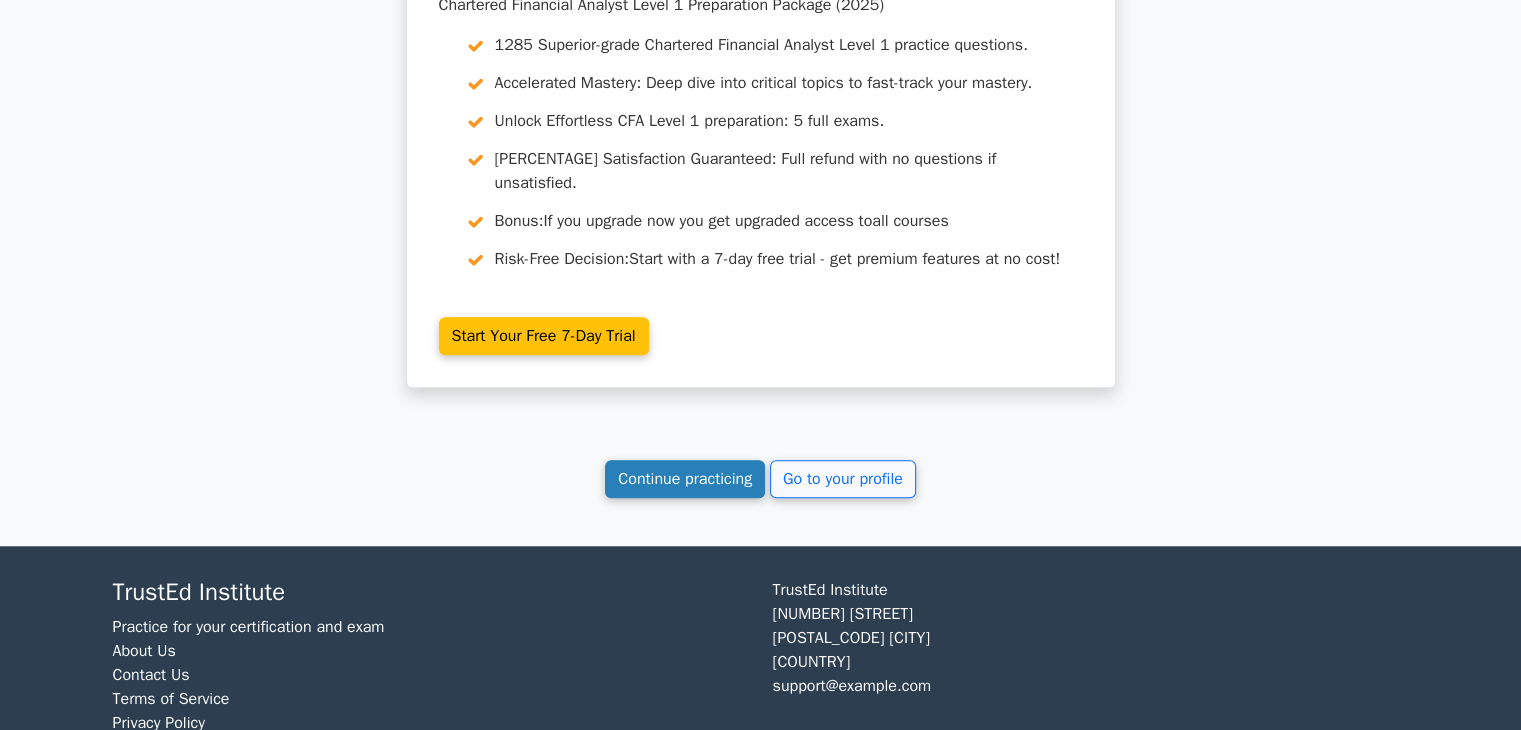 click on "Continue practicing" at bounding box center (685, 479) 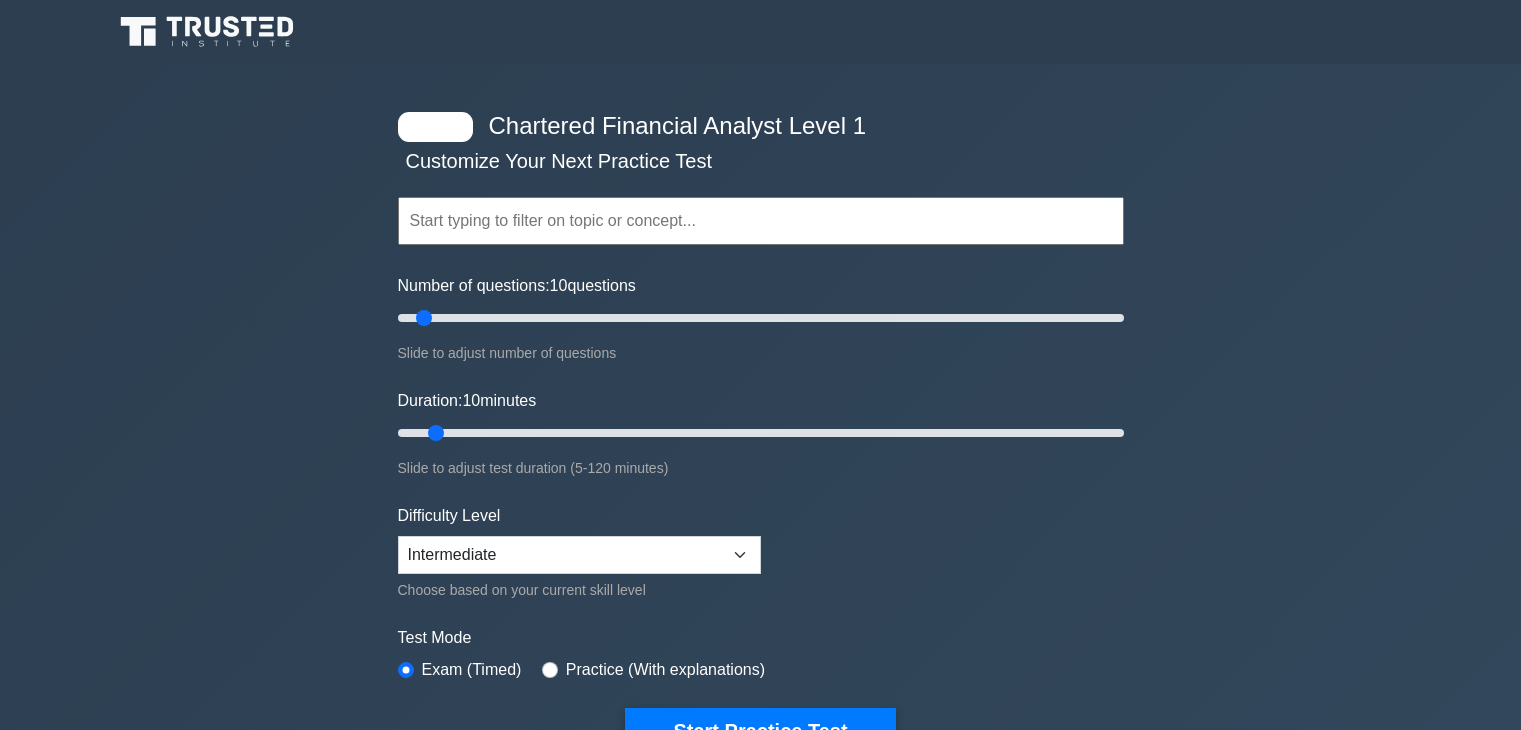scroll, scrollTop: 0, scrollLeft: 0, axis: both 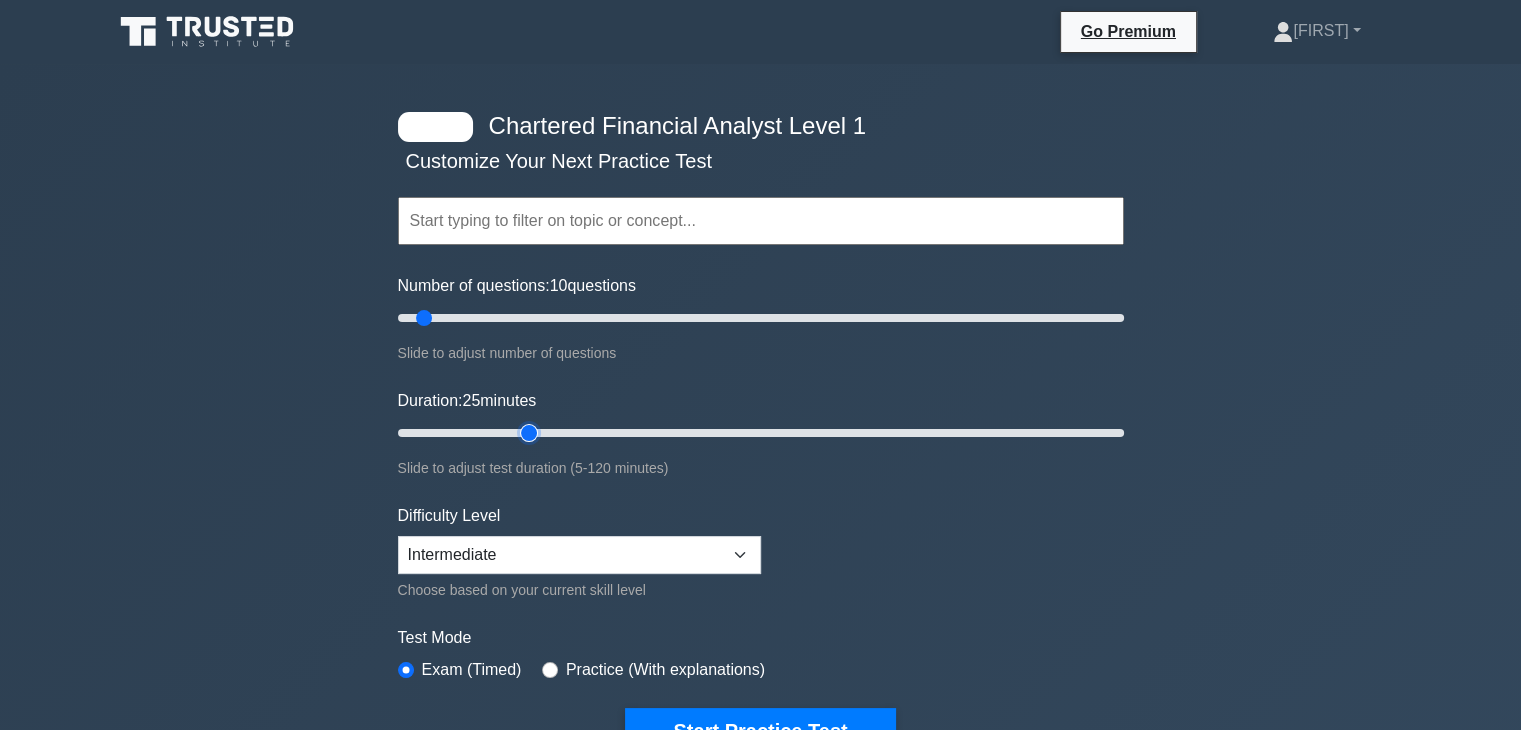 drag, startPoint x: 436, startPoint y: 442, endPoint x: 516, endPoint y: 442, distance: 80 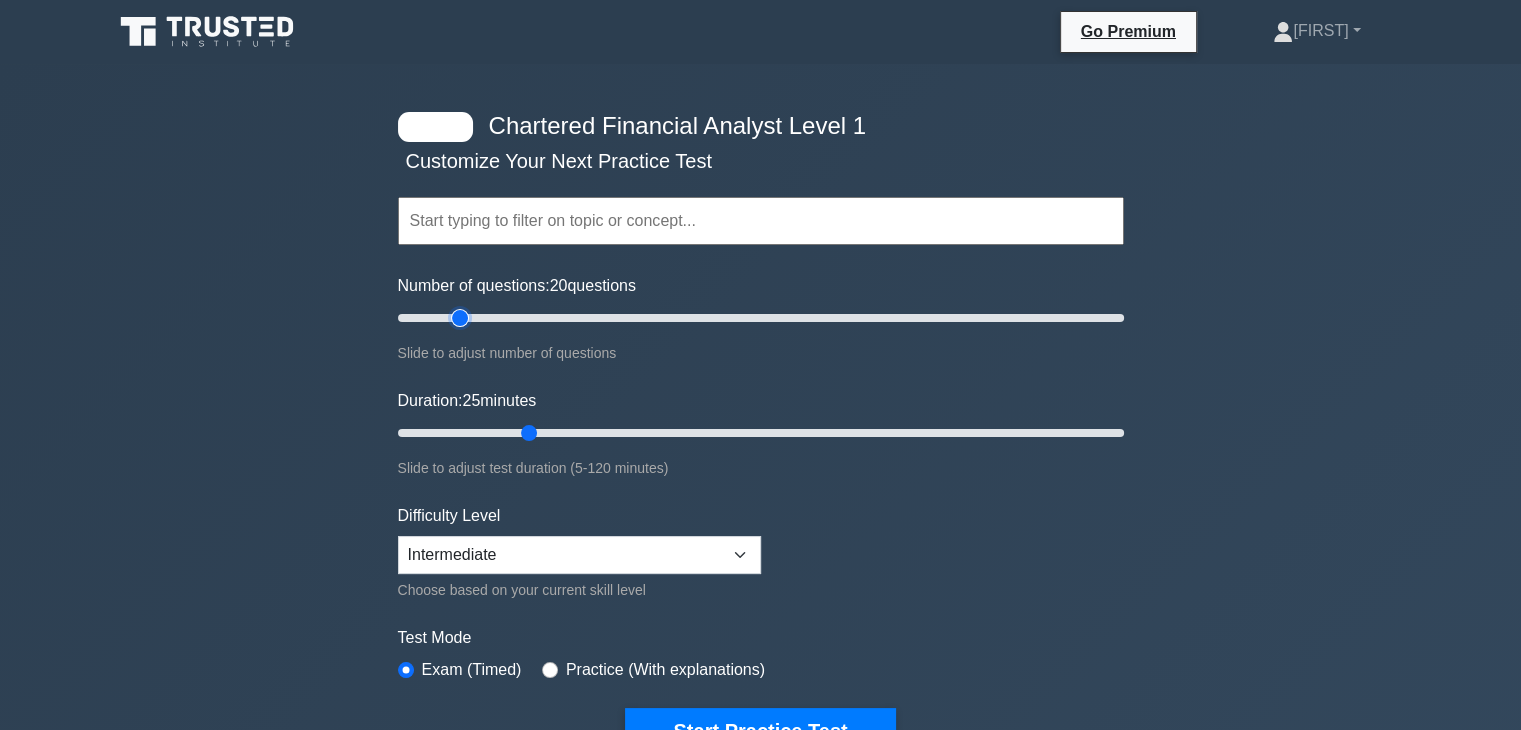 drag, startPoint x: 420, startPoint y: 316, endPoint x: 460, endPoint y: 323, distance: 40.60788 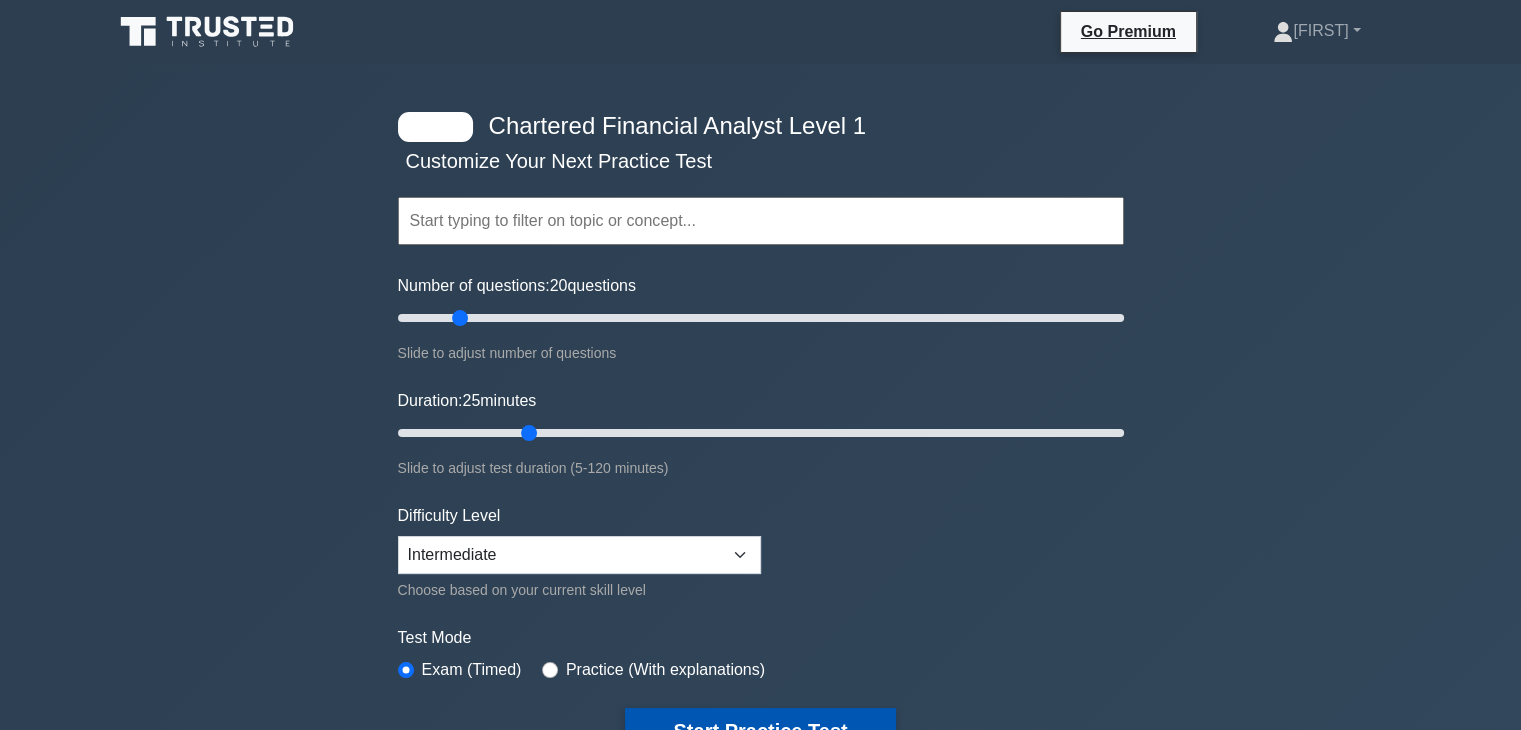 click on "Start Practice Test" at bounding box center (760, 731) 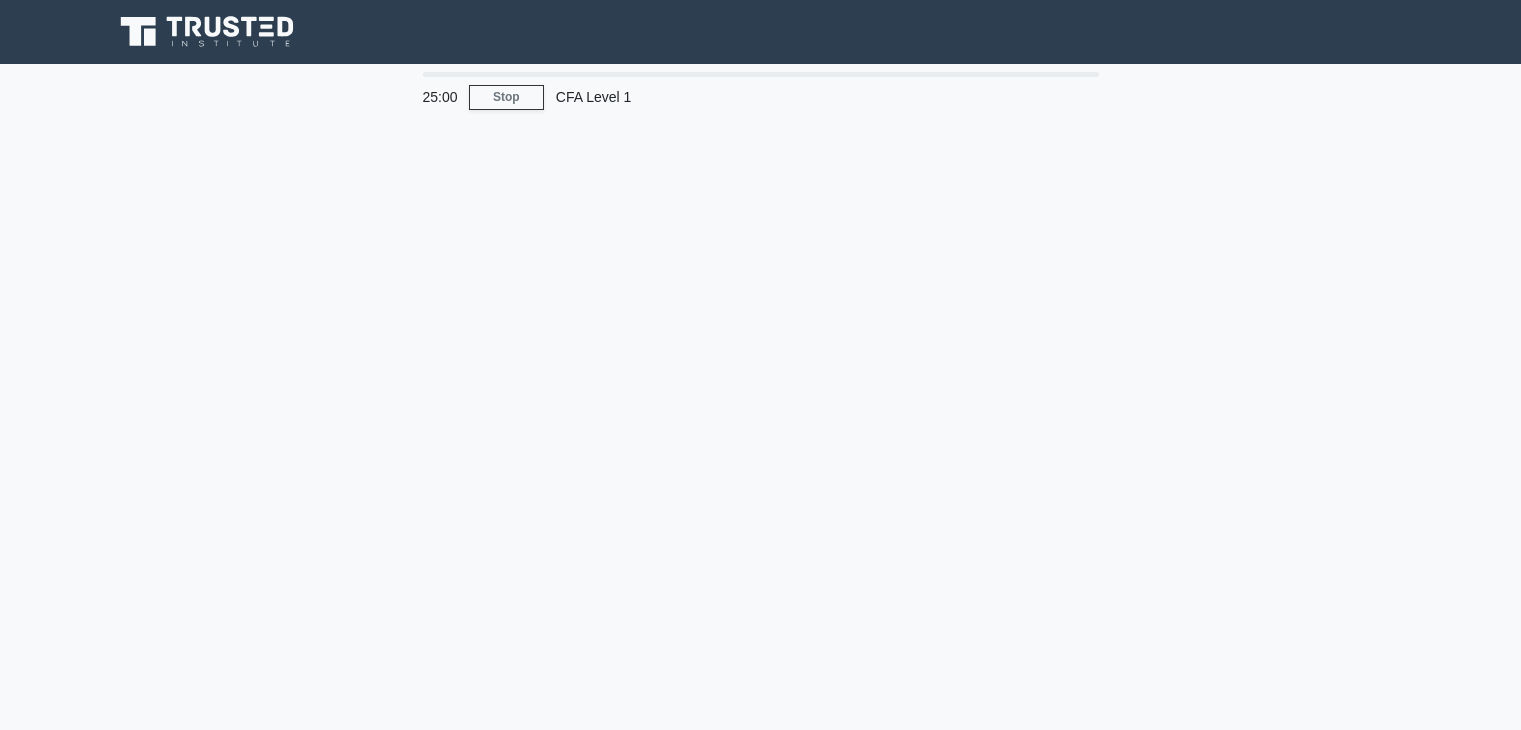 scroll, scrollTop: 0, scrollLeft: 0, axis: both 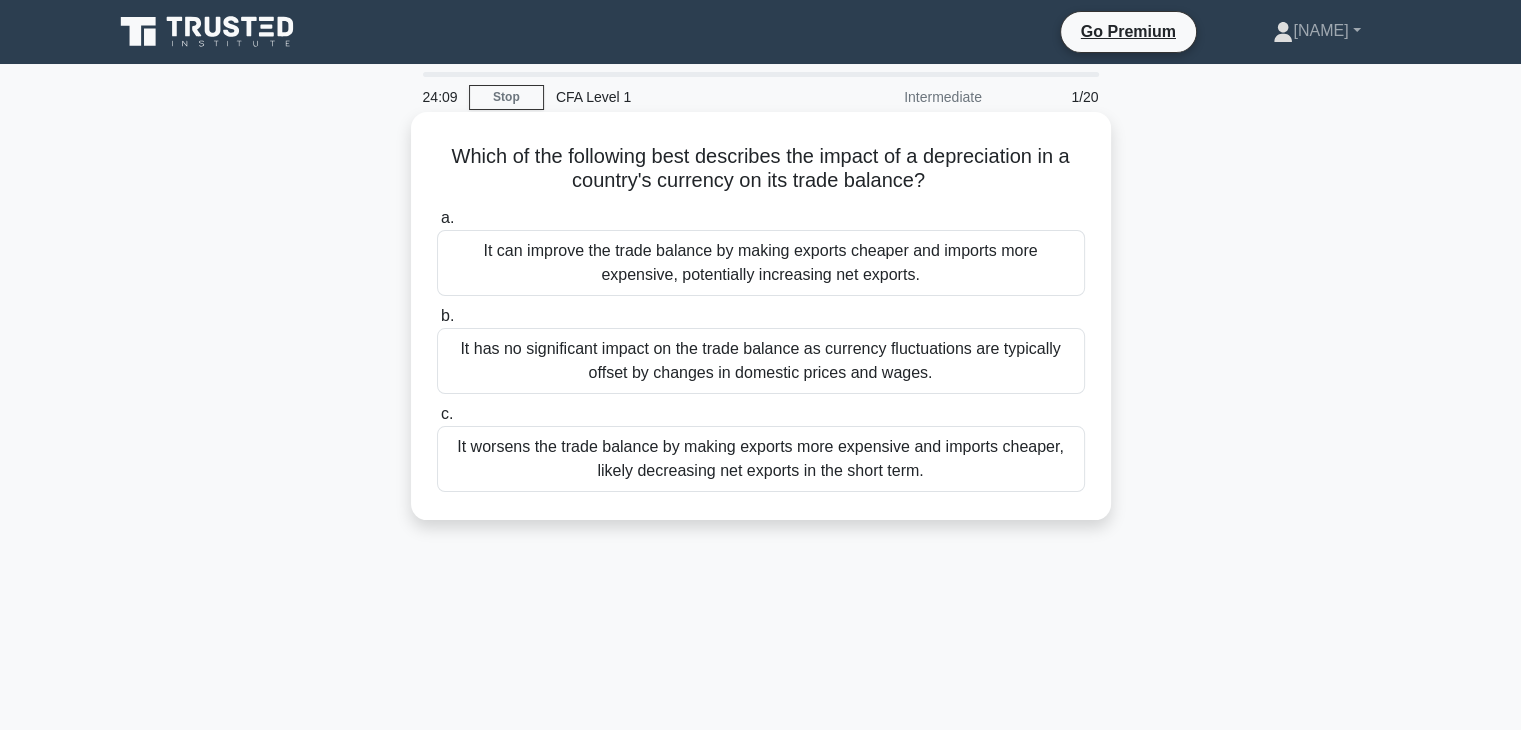 click on "It can improve the trade balance by making exports cheaper and imports more expensive, potentially increasing net exports." at bounding box center [761, 263] 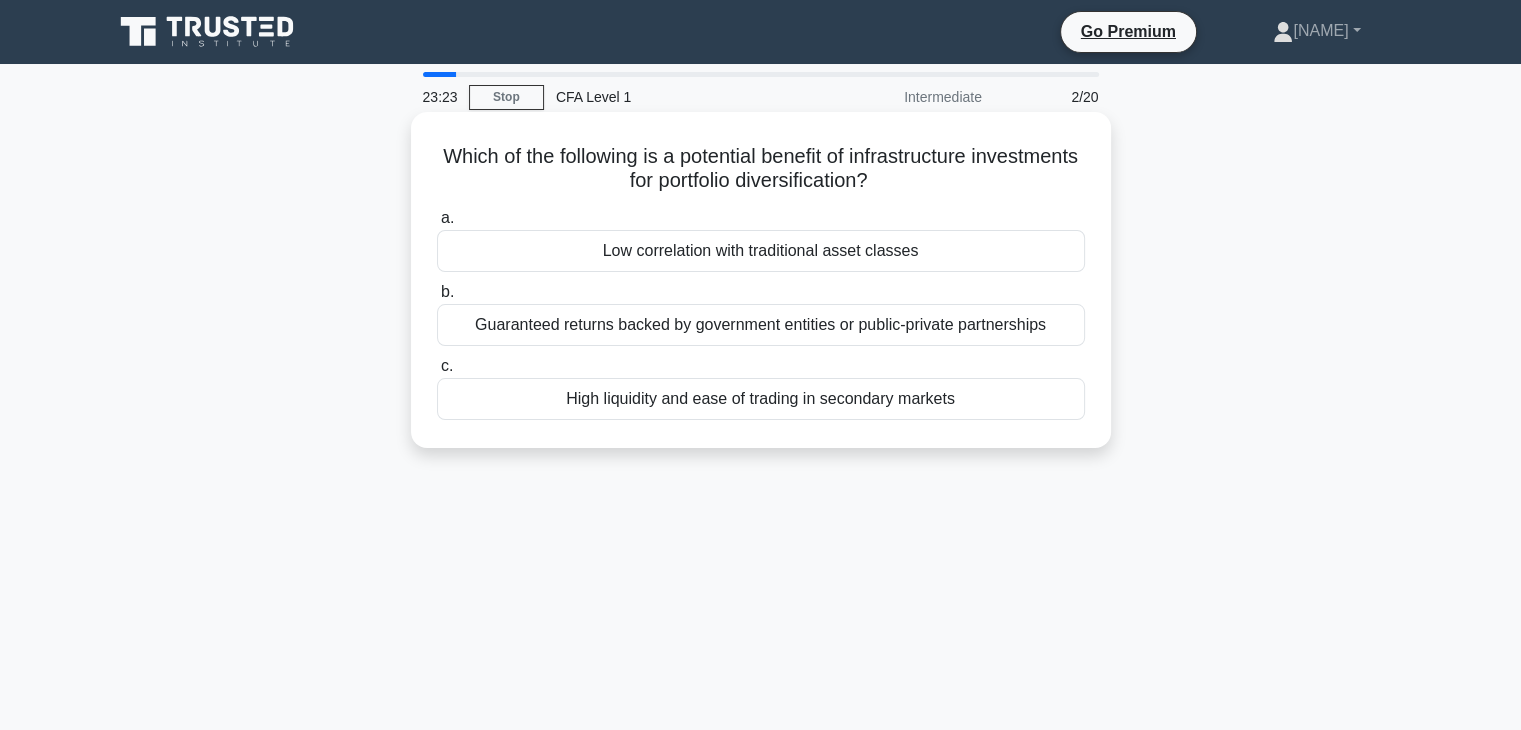 click on "Guaranteed returns backed by government entities or public-private partnerships" at bounding box center [761, 325] 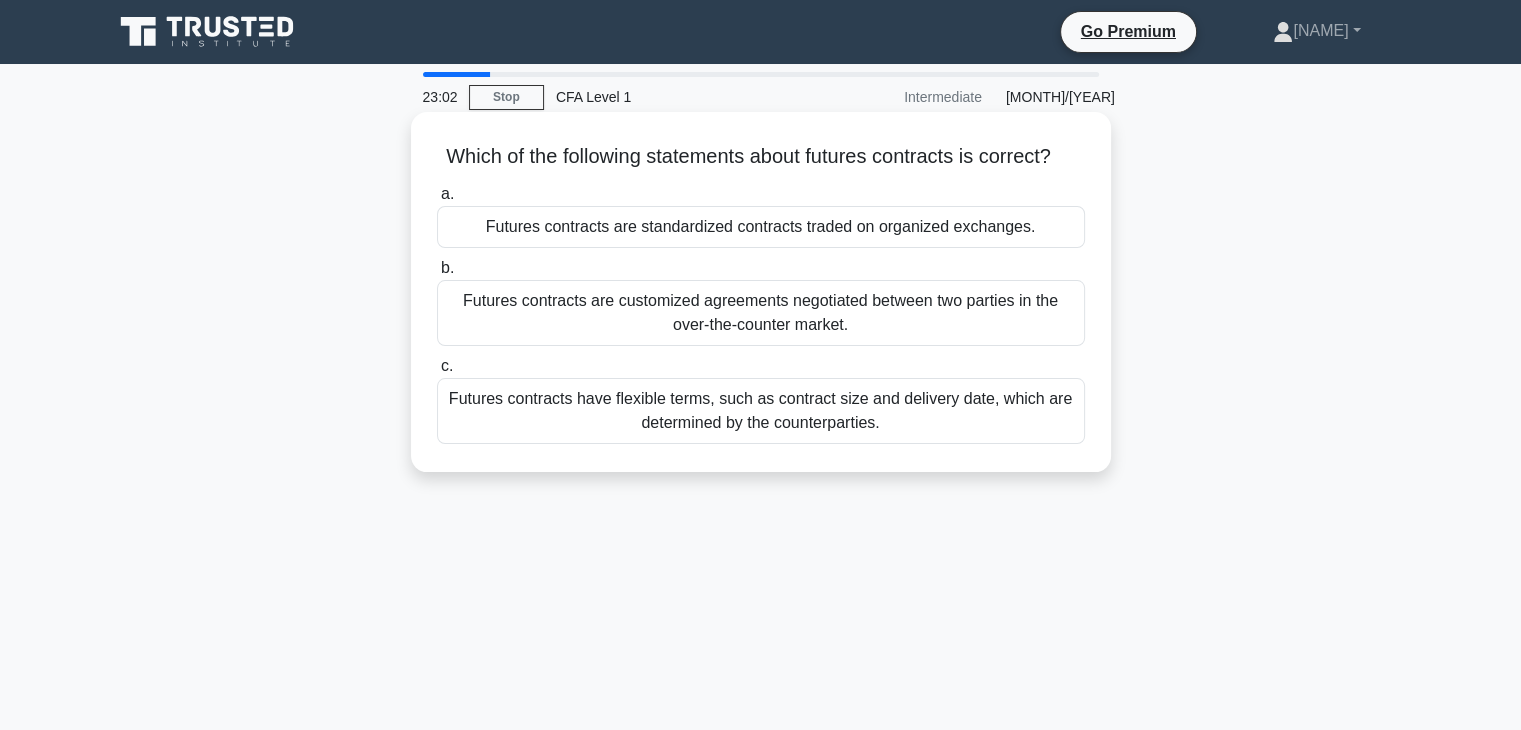 click on "Futures contracts have flexible terms, such as contract size and delivery date, which are determined by the counterparties." at bounding box center [761, 411] 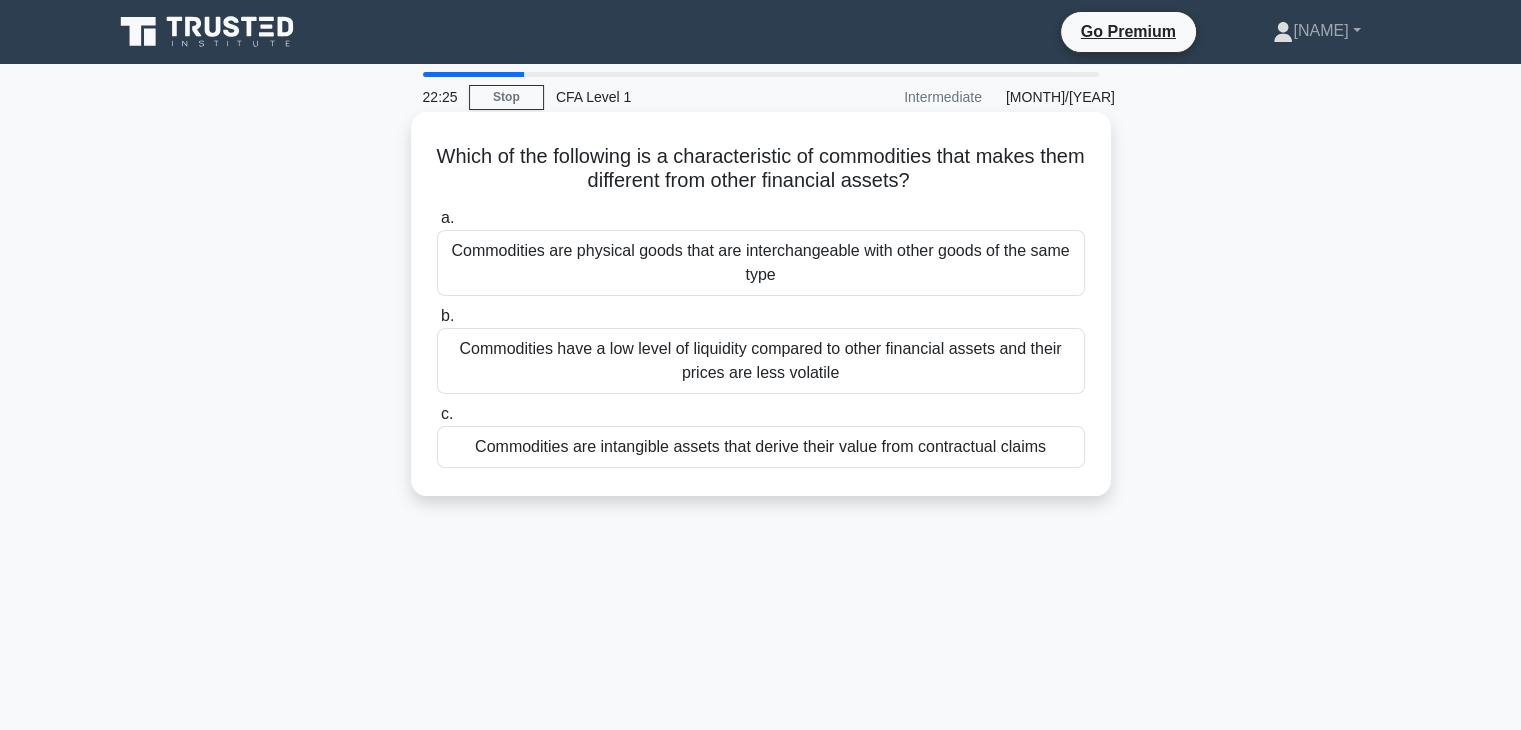 click on "Commodities are intangible assets that derive their value from contractual claims" at bounding box center [761, 447] 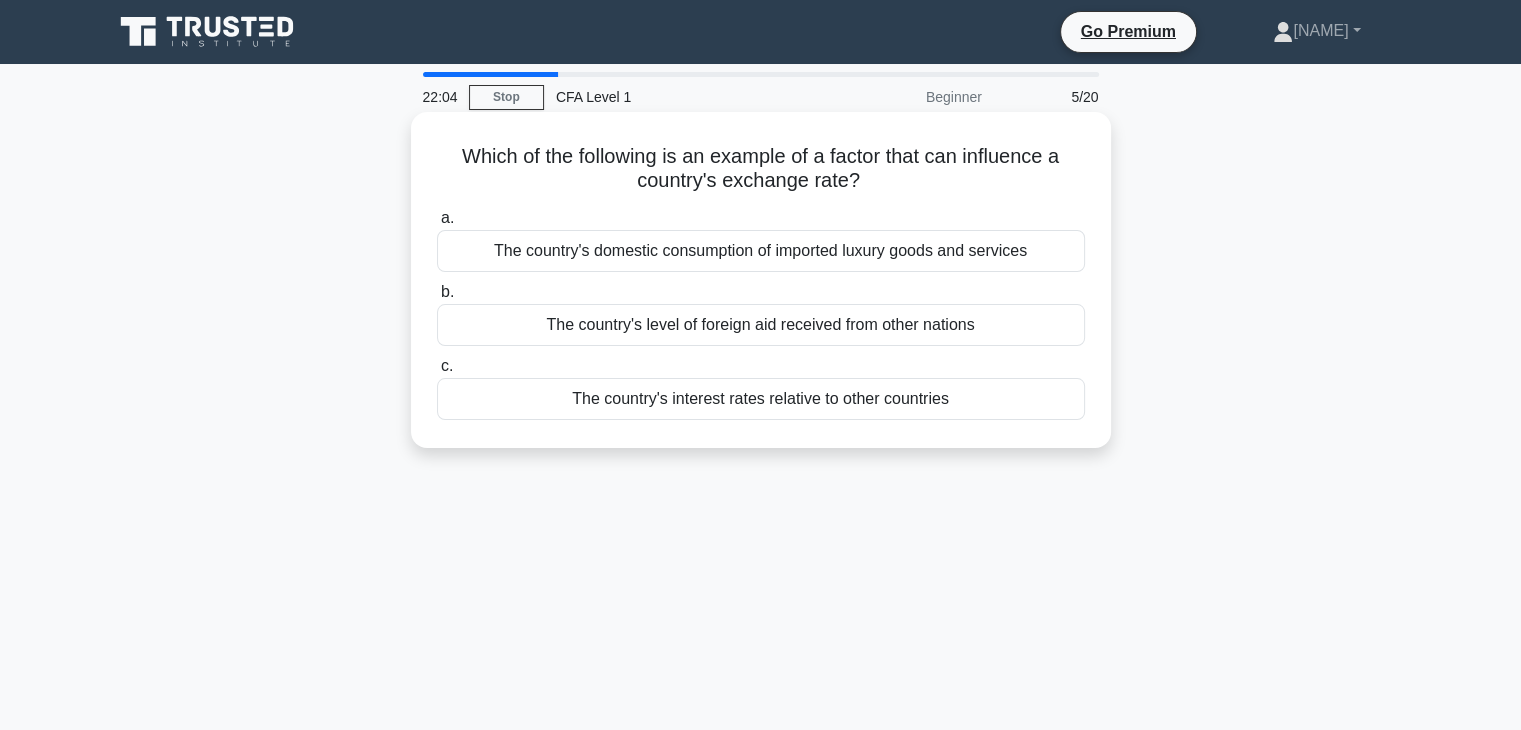 click on "The country's interest rates relative to other countries" at bounding box center (761, 399) 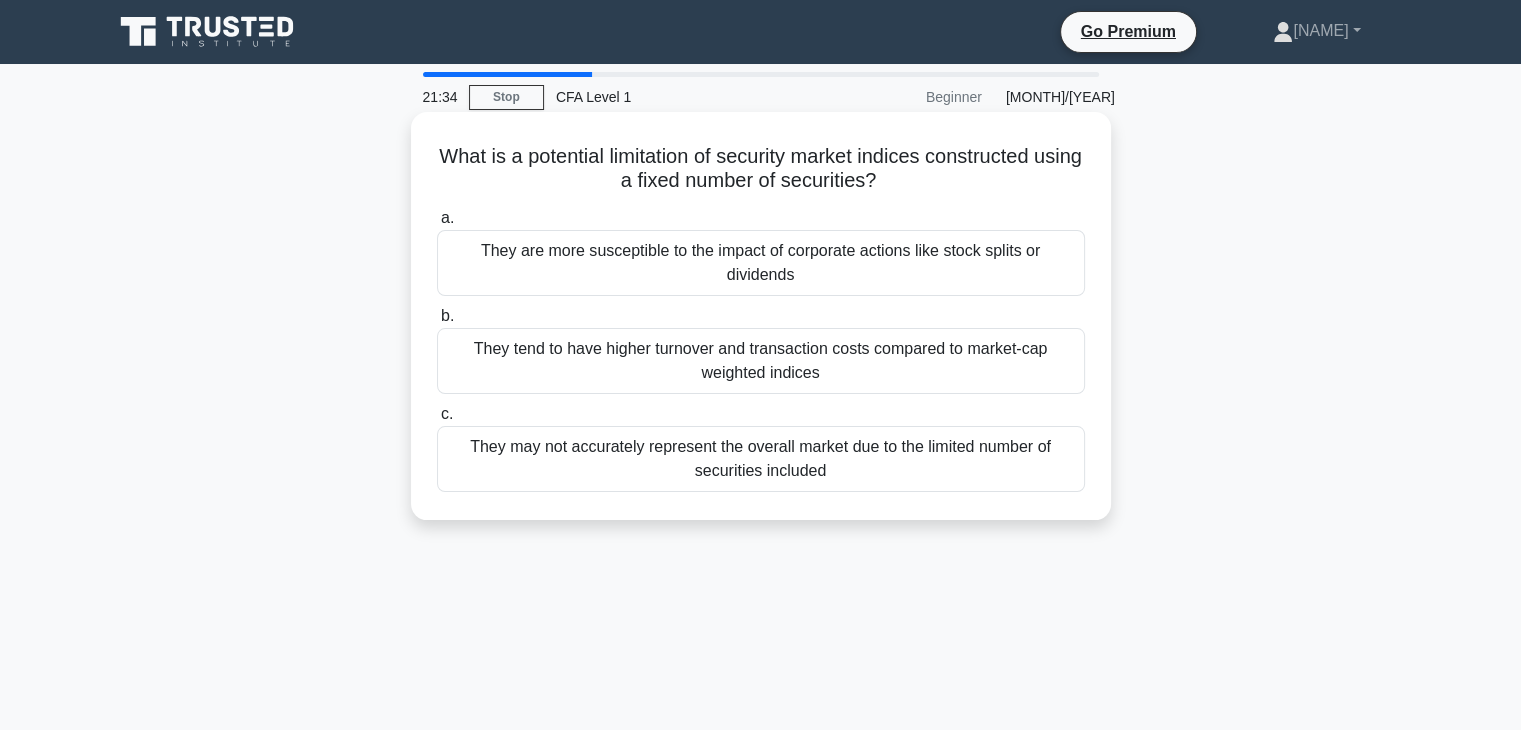 click on "They tend to have higher turnover and transaction costs compared to market-cap weighted indices" at bounding box center [761, 361] 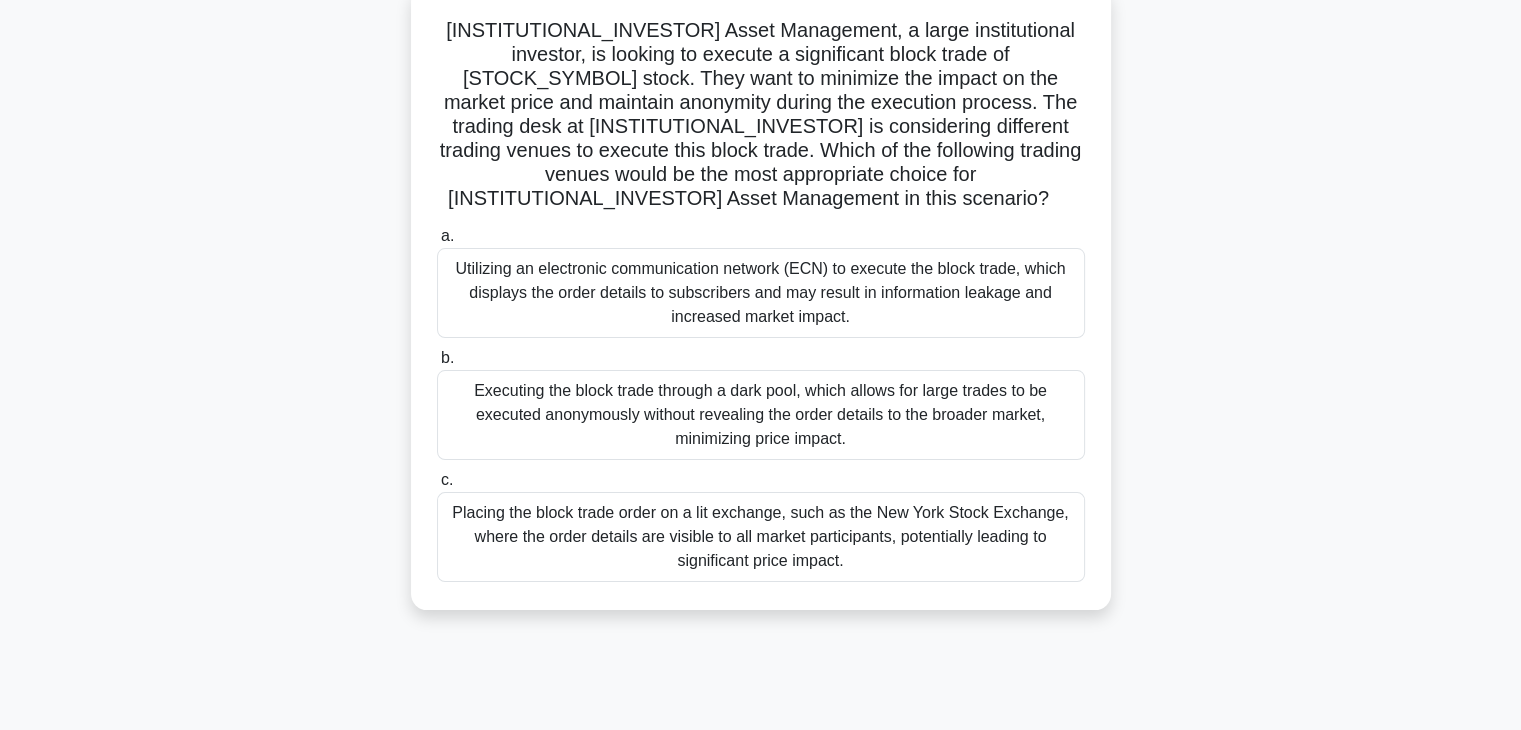 scroll, scrollTop: 132, scrollLeft: 0, axis: vertical 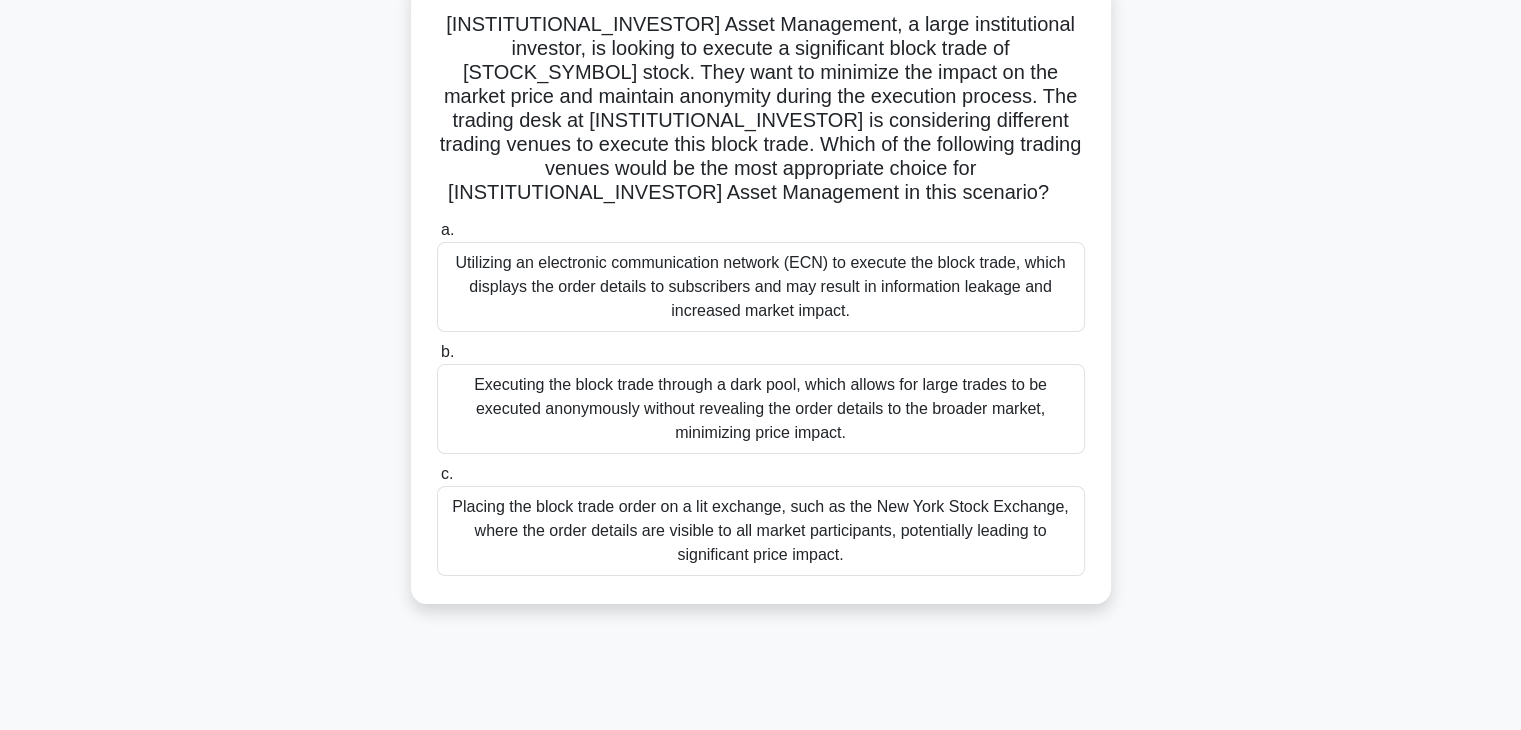 click on "Executing the block trade through a dark pool, which allows for large trades to be executed anonymously without revealing the order details to the broader market, minimizing price impact." at bounding box center (761, 409) 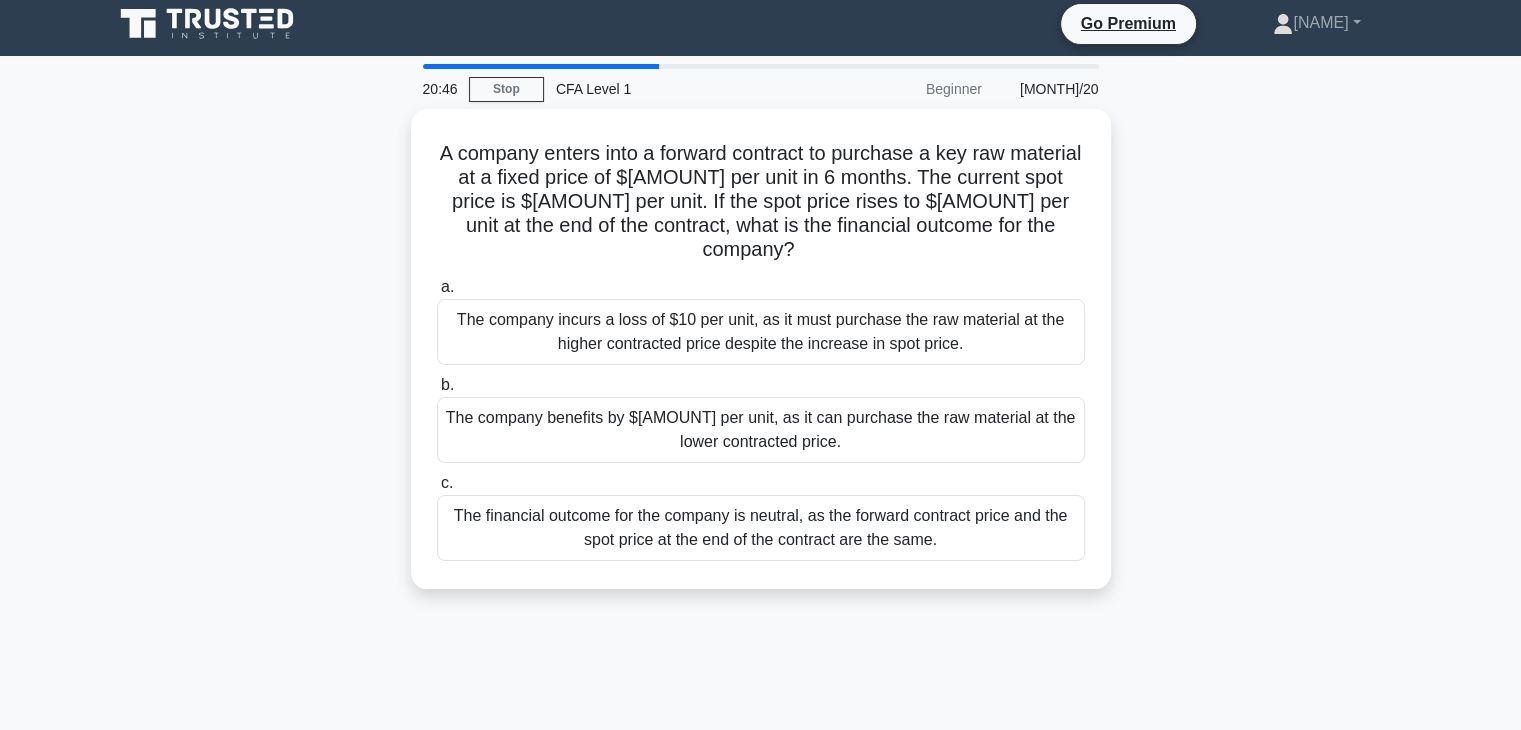 scroll, scrollTop: 0, scrollLeft: 0, axis: both 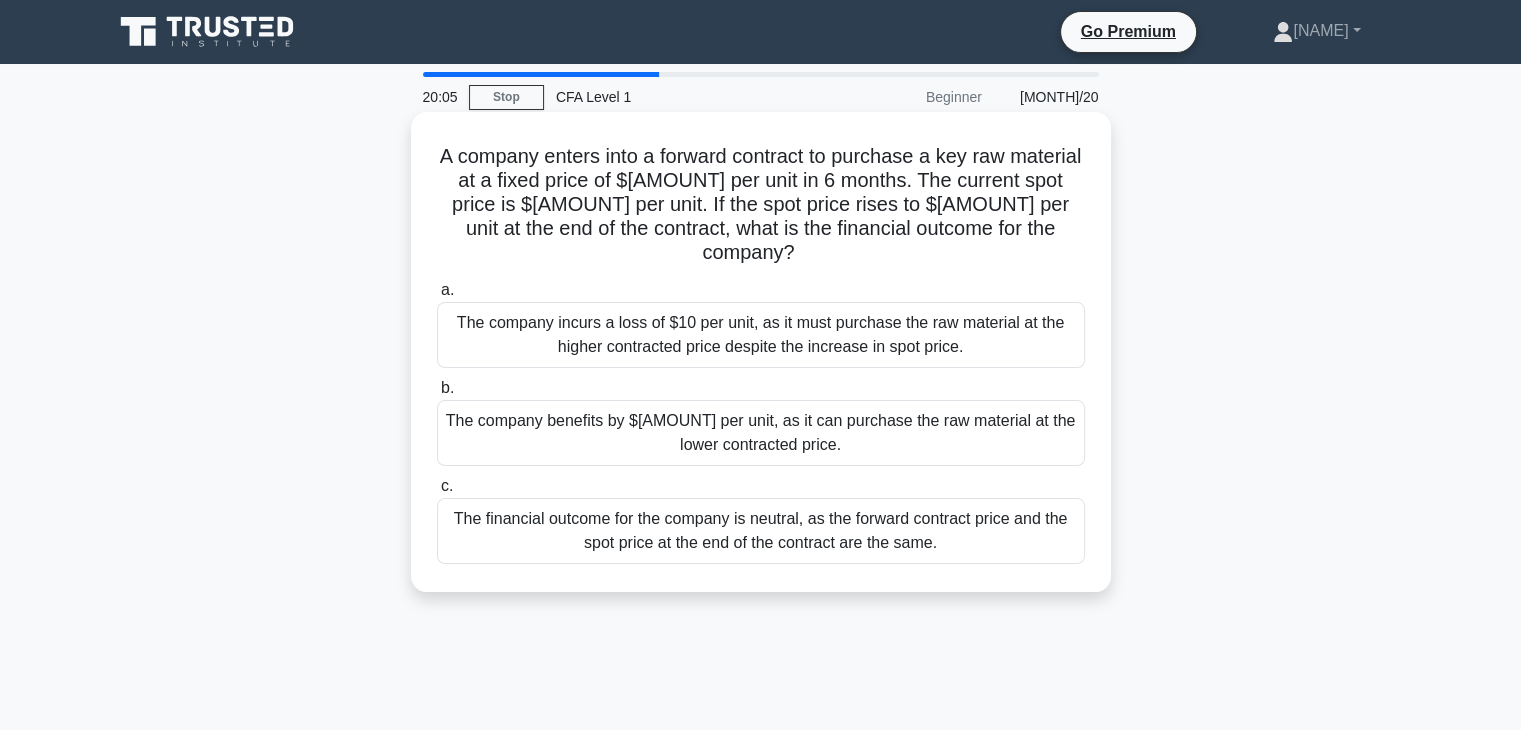 click on "The company benefits by $10 per unit, as it can purchase the raw material at the lower contracted price." at bounding box center (761, 433) 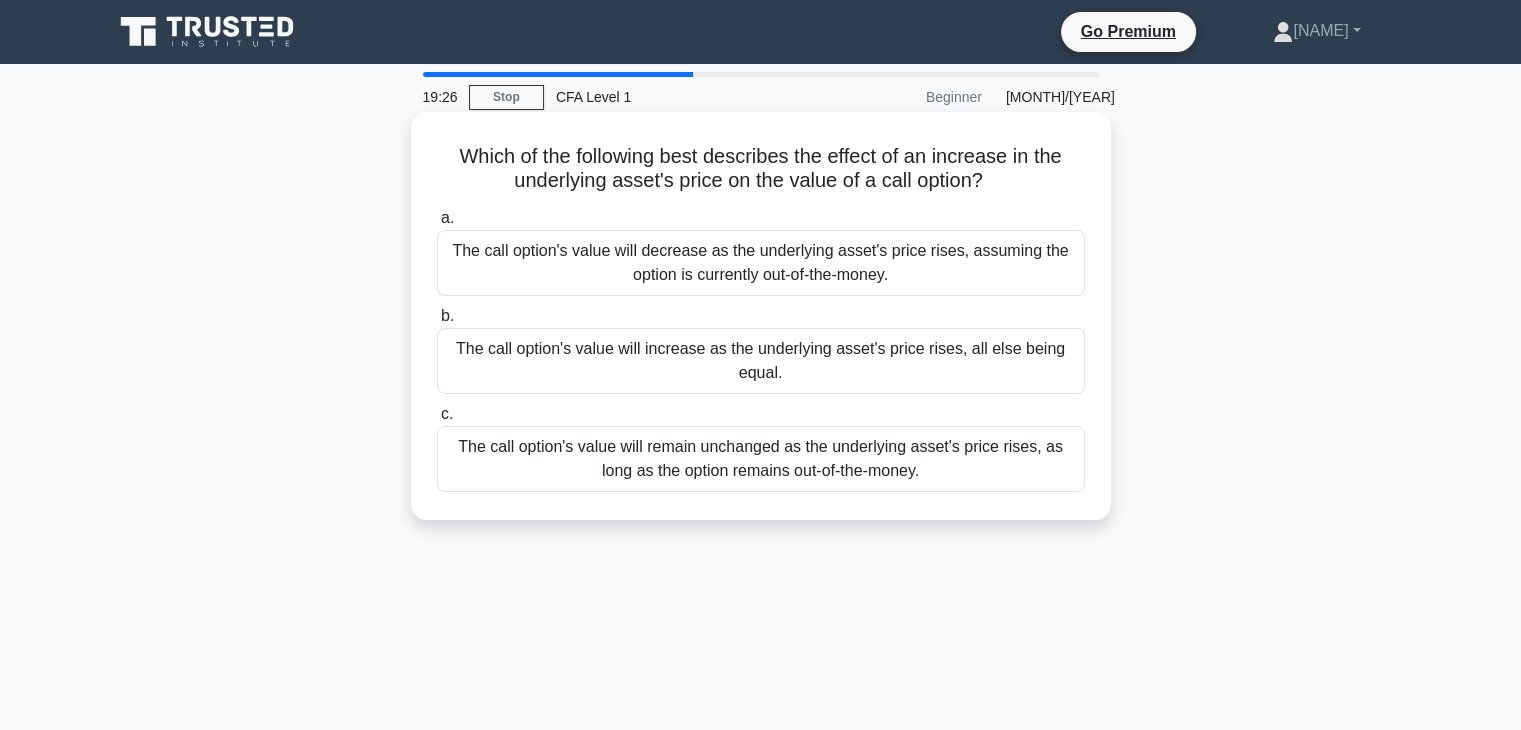 click on "The call option's value will remain unchanged as the underlying asset's price rises, as long as the option remains out-of-the-money." at bounding box center (761, 459) 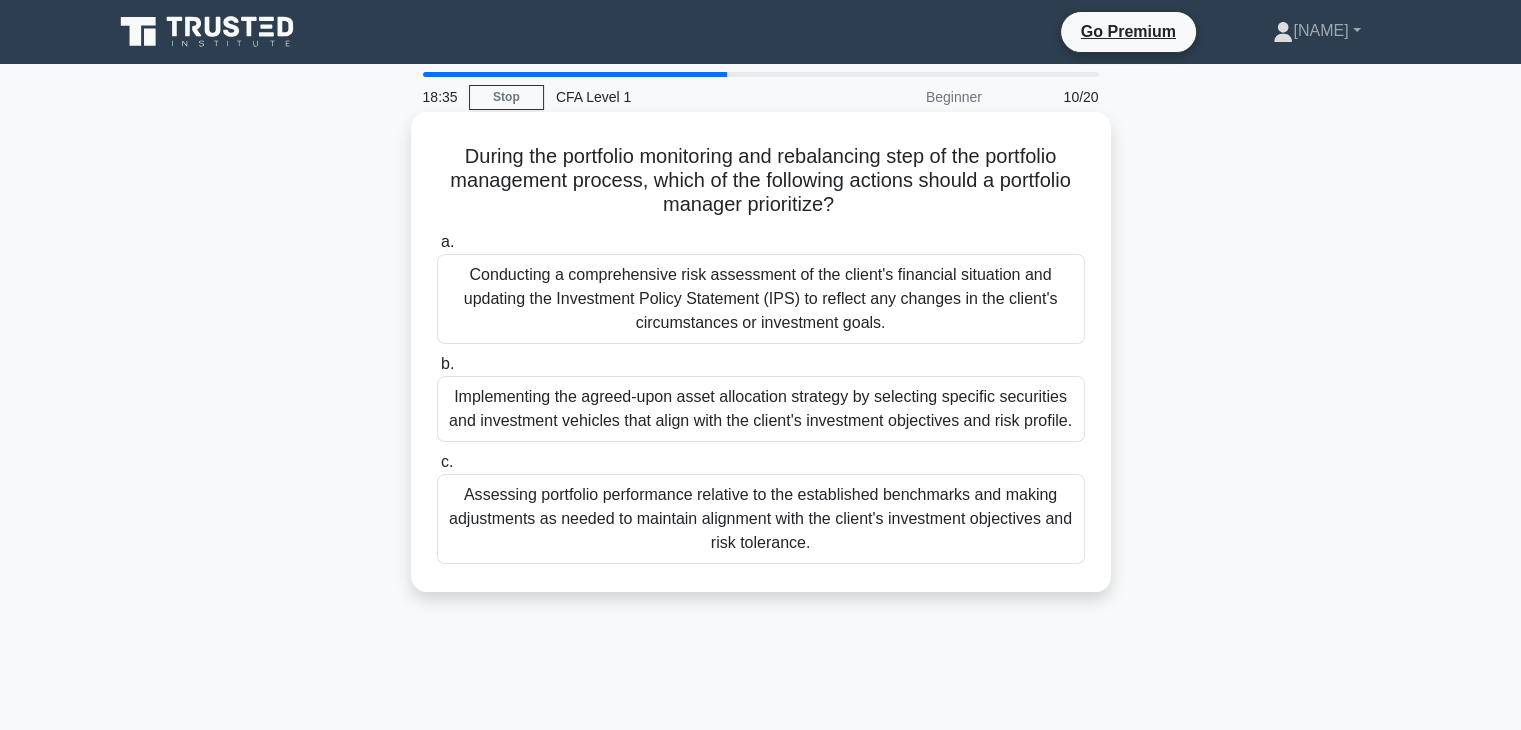 click on "Assessing portfolio performance relative to the established benchmarks and making adjustments as needed to maintain alignment with the client's investment objectives and risk tolerance." at bounding box center [761, 519] 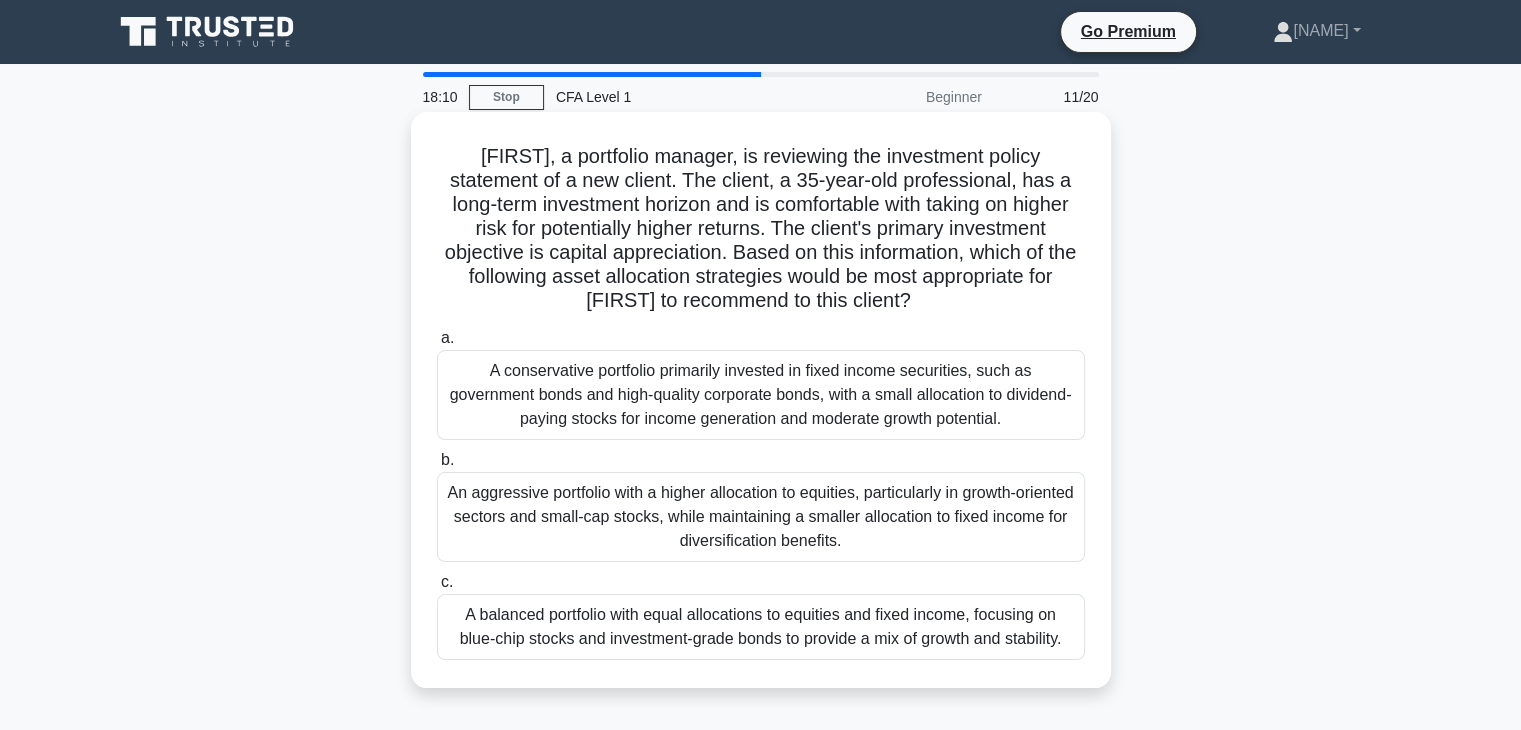 click on "An aggressive portfolio with a higher allocation to equities, particularly in growth-oriented sectors and small-cap stocks, while maintaining a smaller allocation to fixed income for diversification benefits." at bounding box center [761, 517] 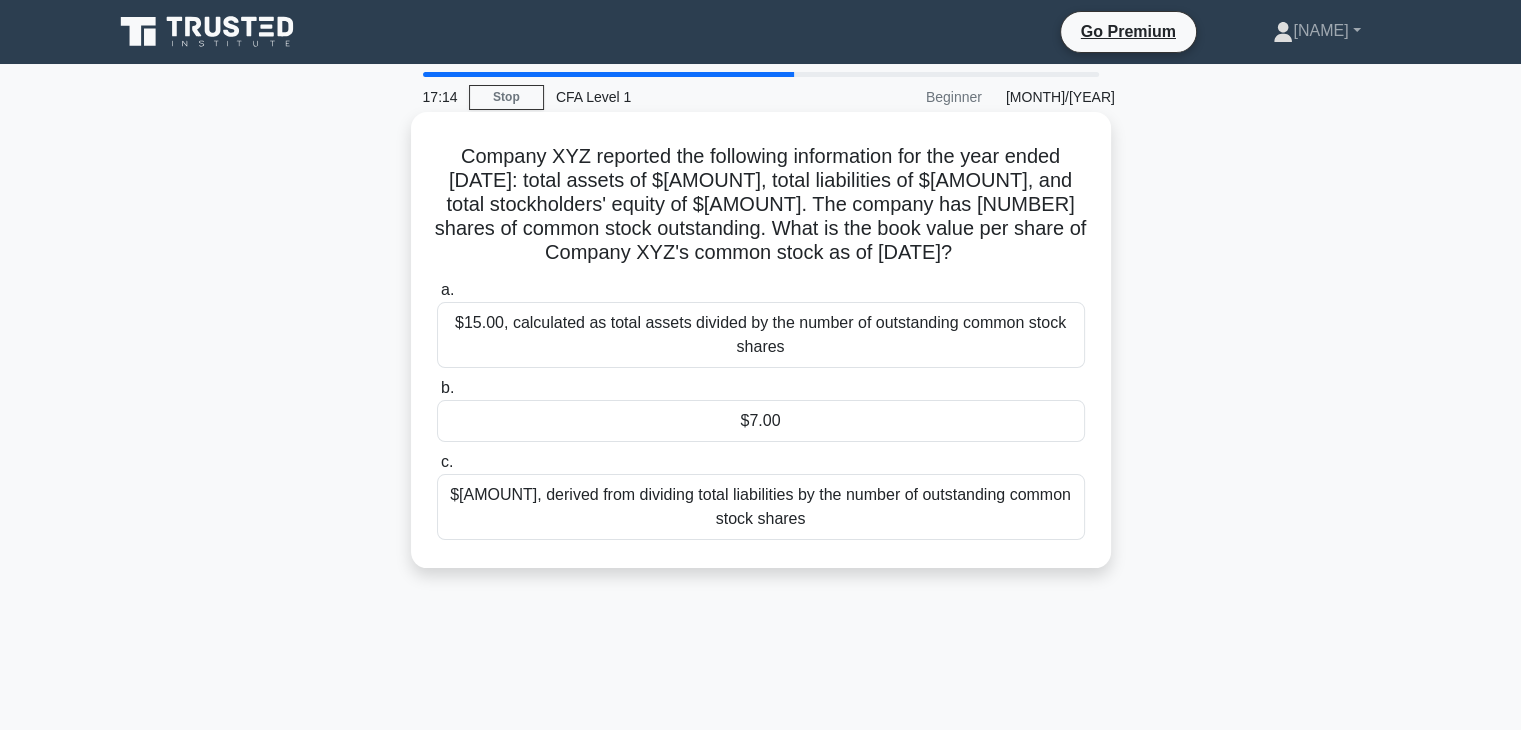 click on "$15.00, calculated as total assets divided by the number of outstanding common stock shares" at bounding box center [761, 335] 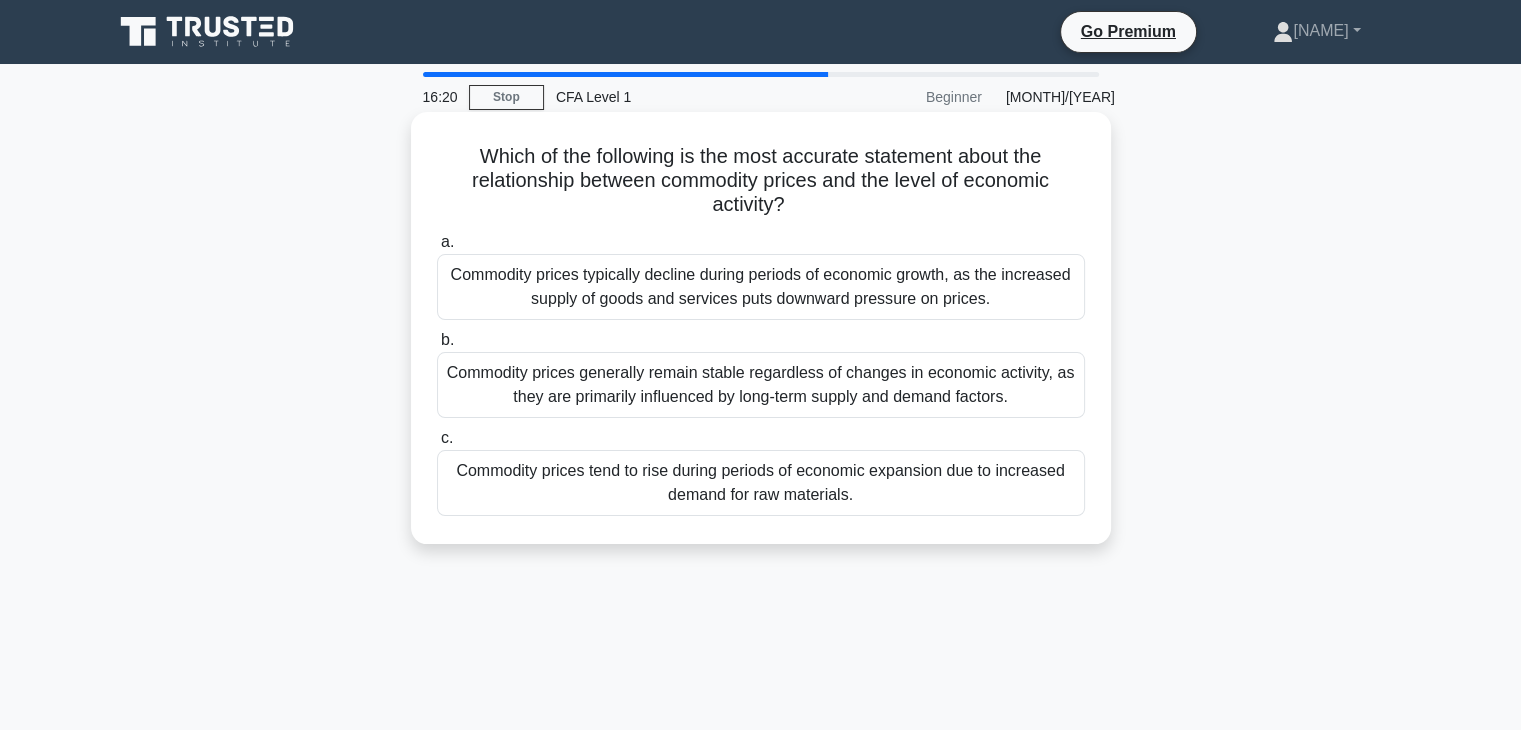 click on "Commodity prices tend to rise during periods of economic expansion due to increased demand for raw materials." at bounding box center (761, 483) 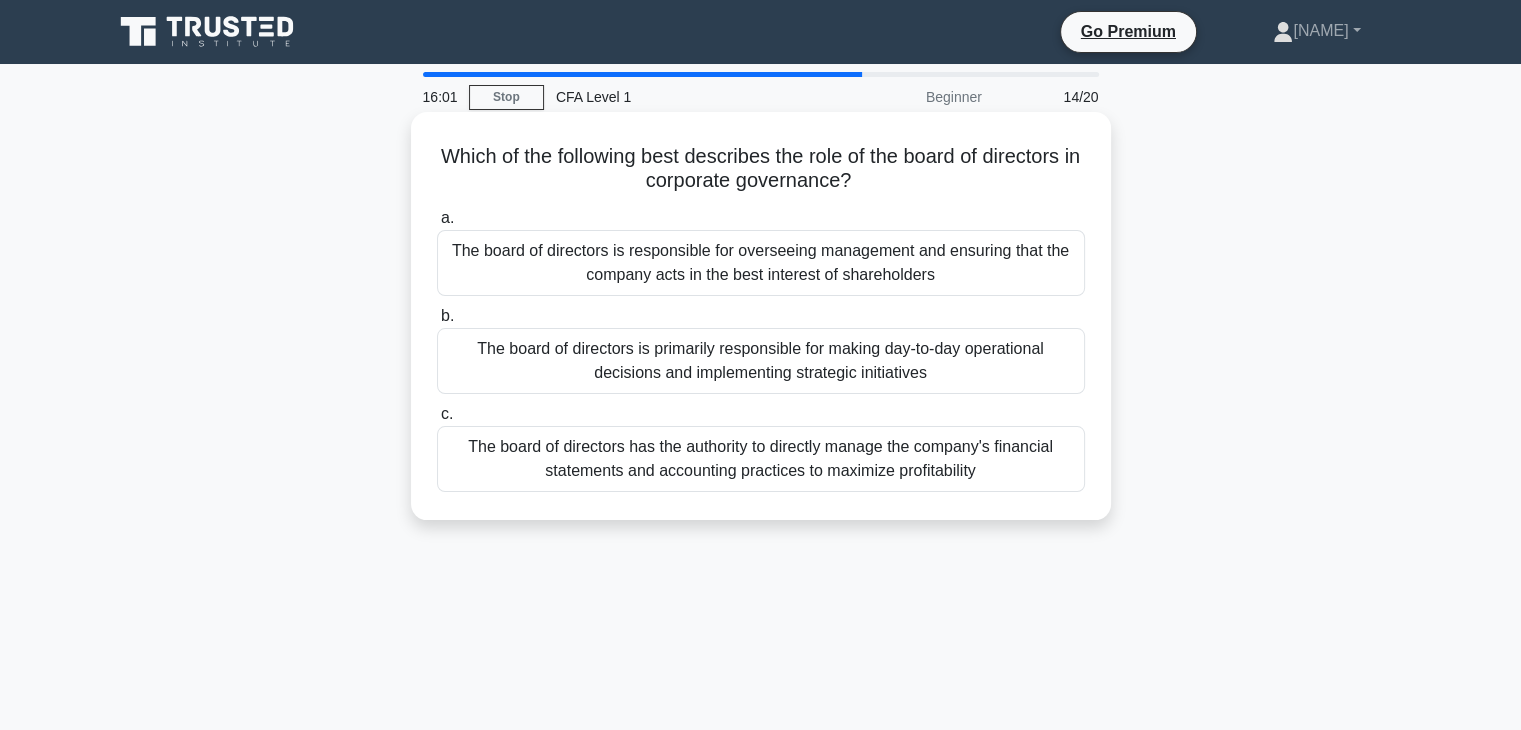 click on "The board of directors is responsible for overseeing management and ensuring that the company acts in the best interest of shareholders" at bounding box center [761, 263] 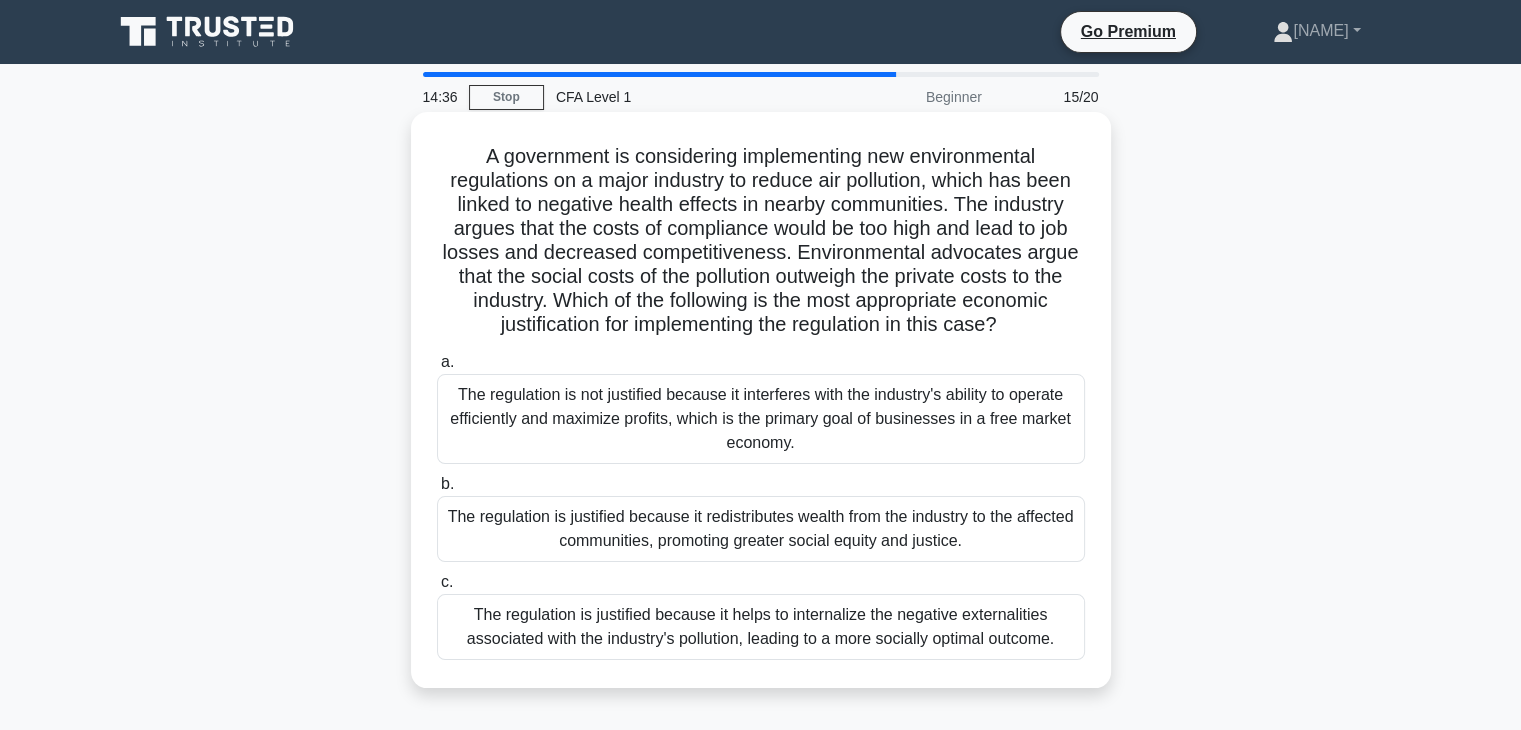 click on "The regulation is justified because it redistributes wealth from the industry to the affected communities, promoting greater social equity and justice." at bounding box center [761, 529] 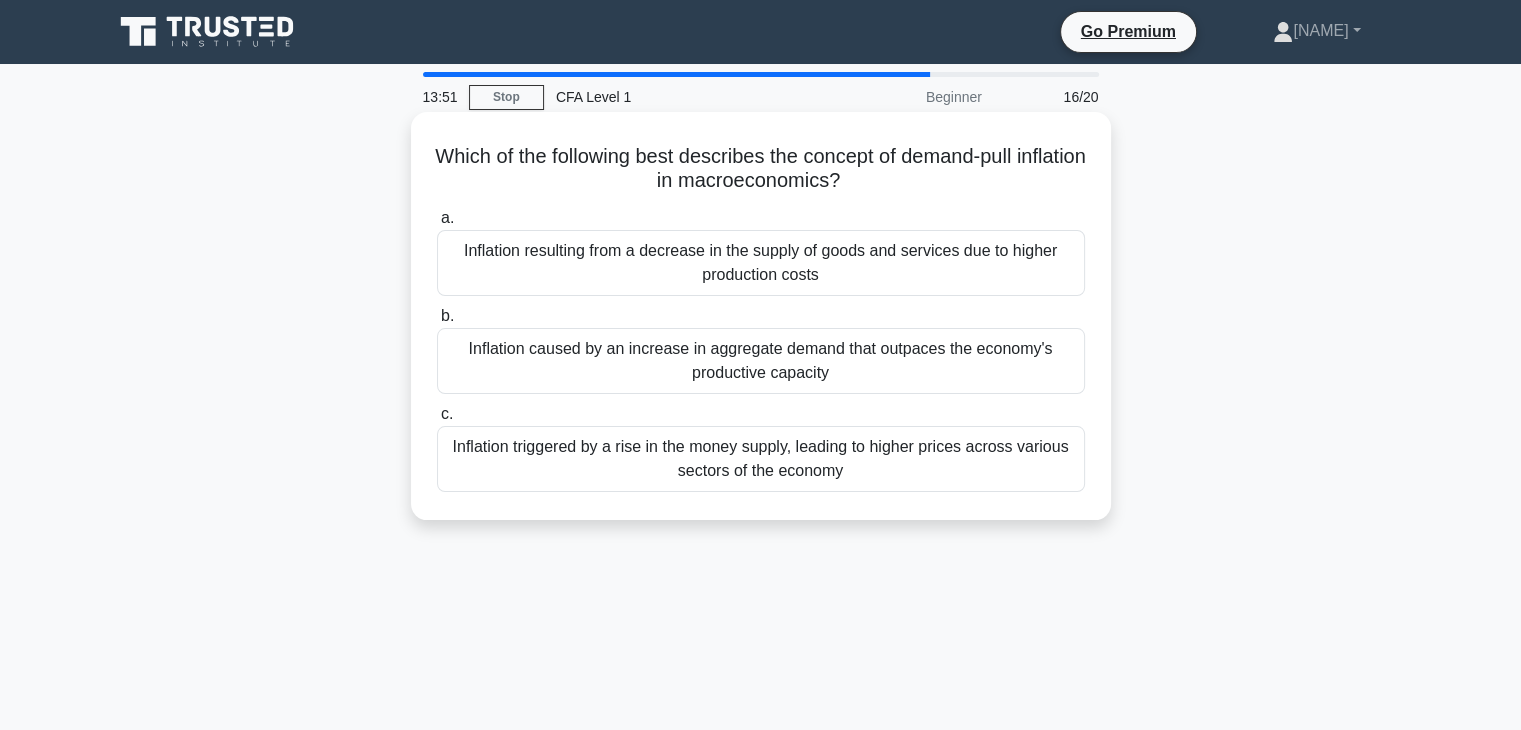 click on "Inflation caused by an increase in aggregate demand that outpaces the economy's productive capacity" at bounding box center [761, 361] 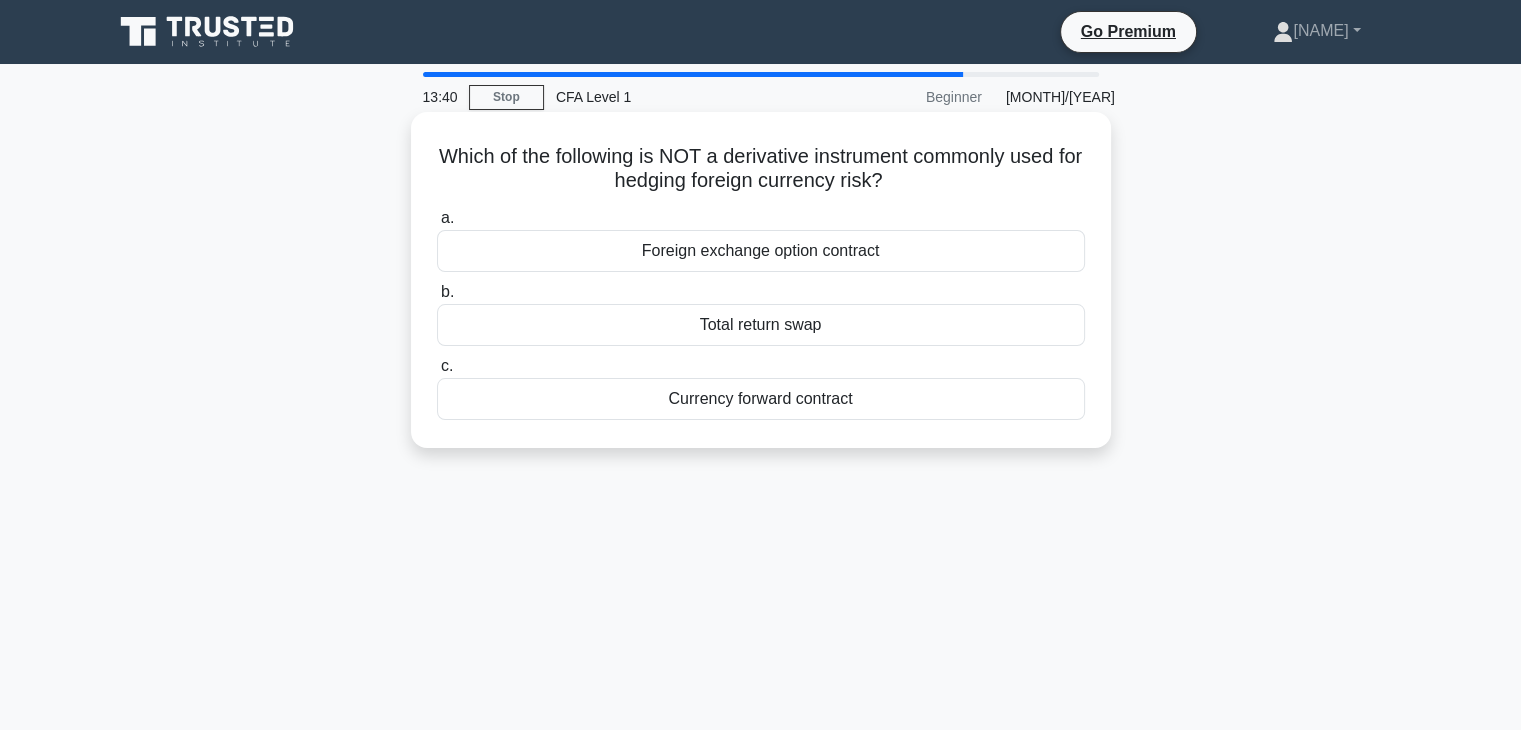click on "Total return swap" at bounding box center [761, 325] 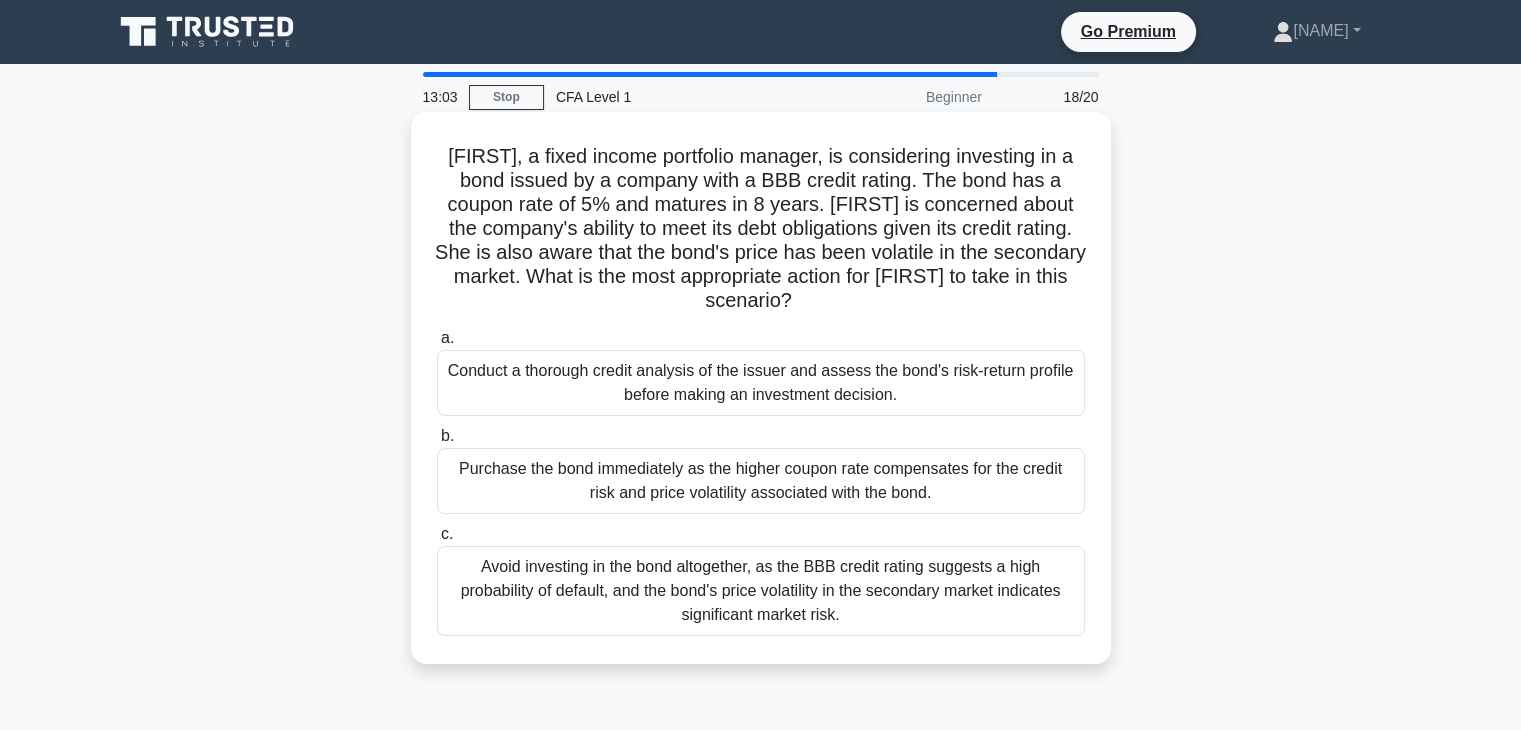 click on "Avoid investing in the bond altogether, as the BBB credit rating suggests a high probability of default, and the bond's price volatility in the secondary market indicates significant market risk." at bounding box center (761, 591) 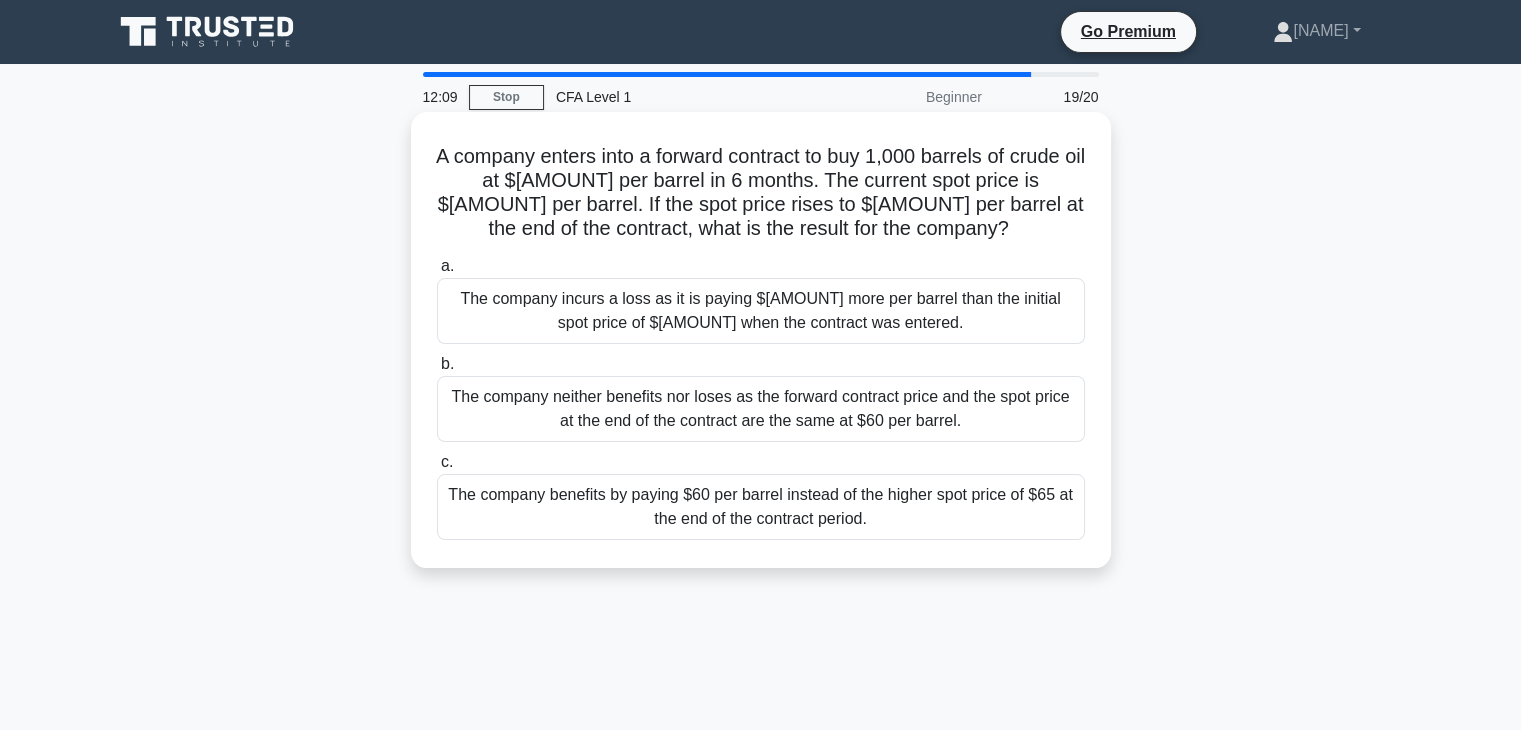 click on "The company incurs a loss as it is paying $5 more per barrel than the initial spot price of $55 when the contract was entered." at bounding box center (761, 311) 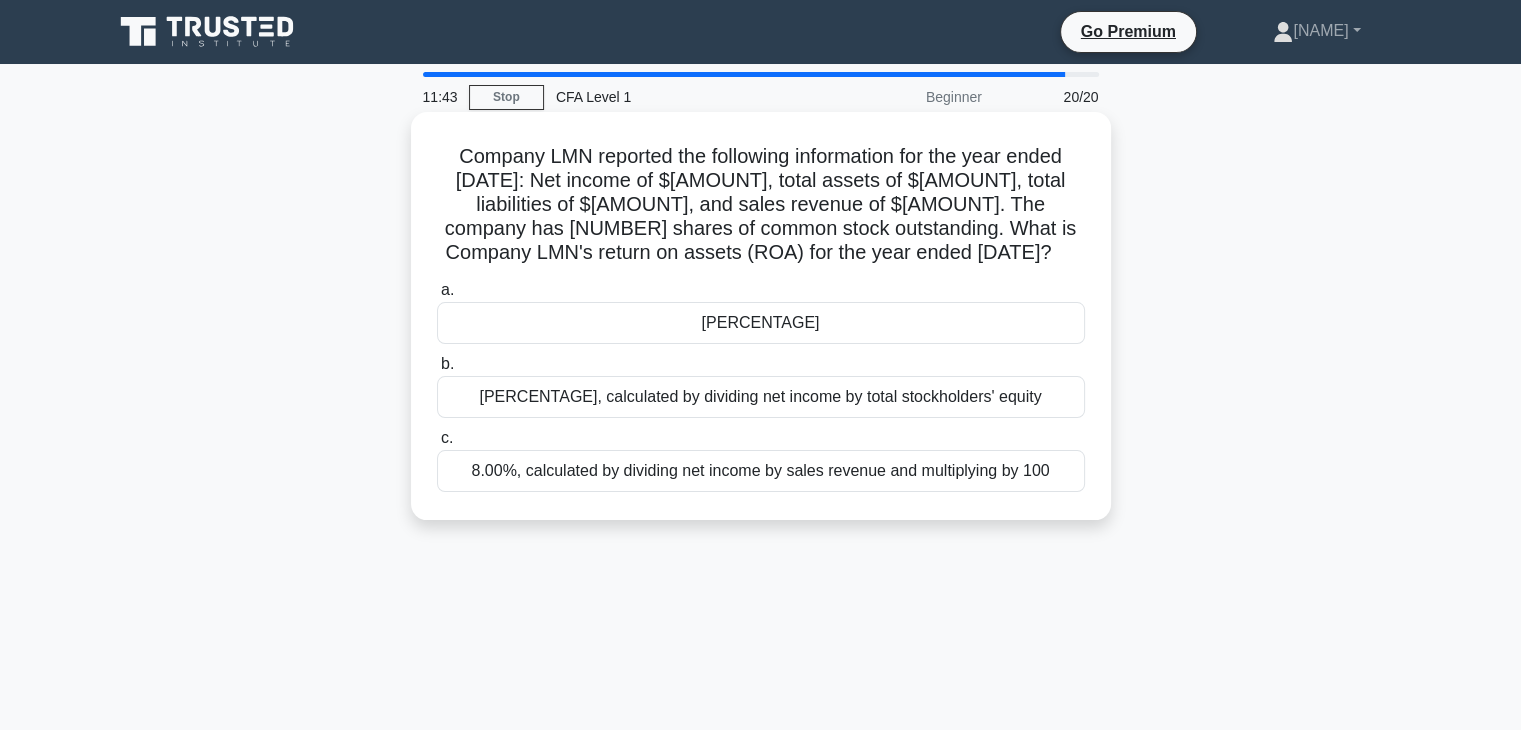 click on "7.50%, calculated by dividing net income by total stockholders' equity" at bounding box center [761, 397] 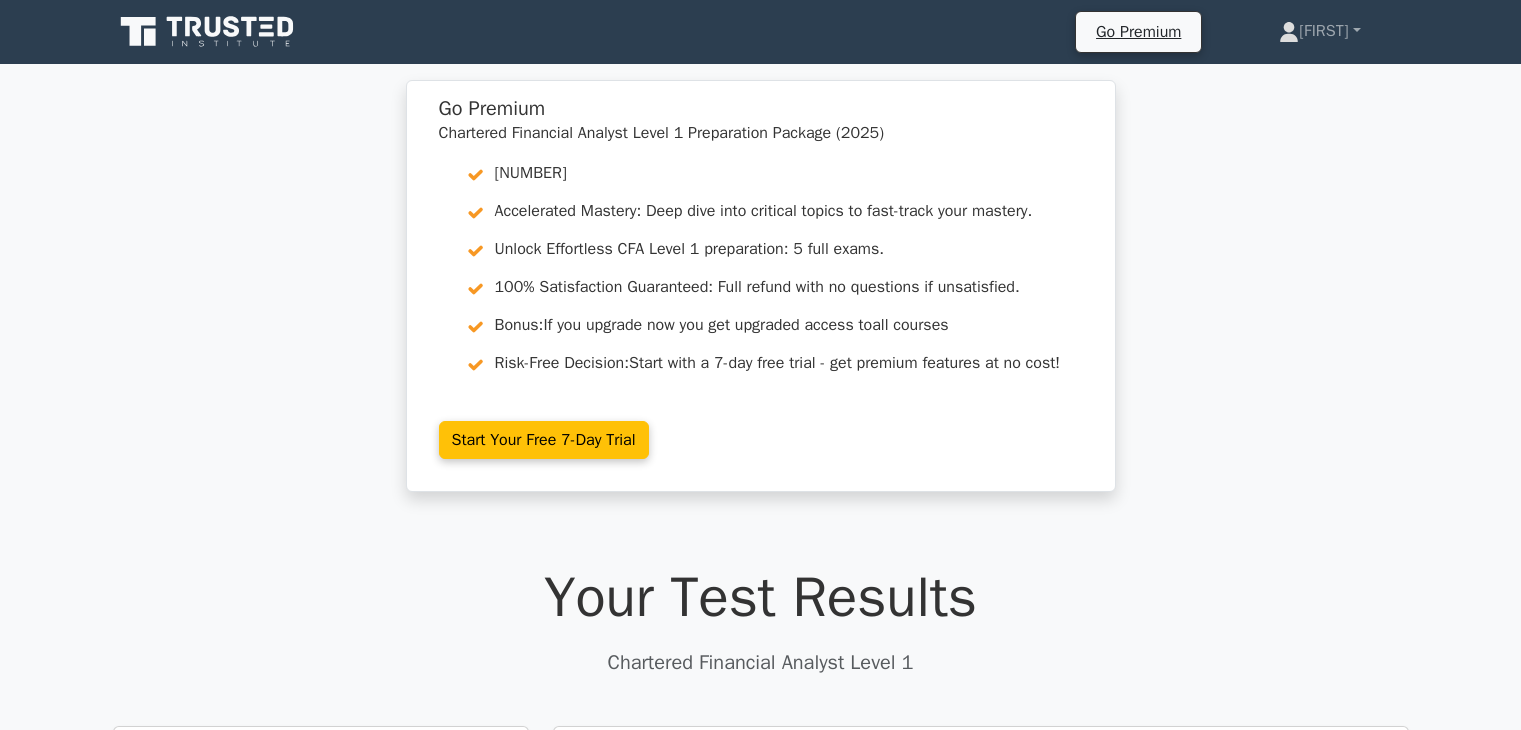 scroll, scrollTop: 0, scrollLeft: 0, axis: both 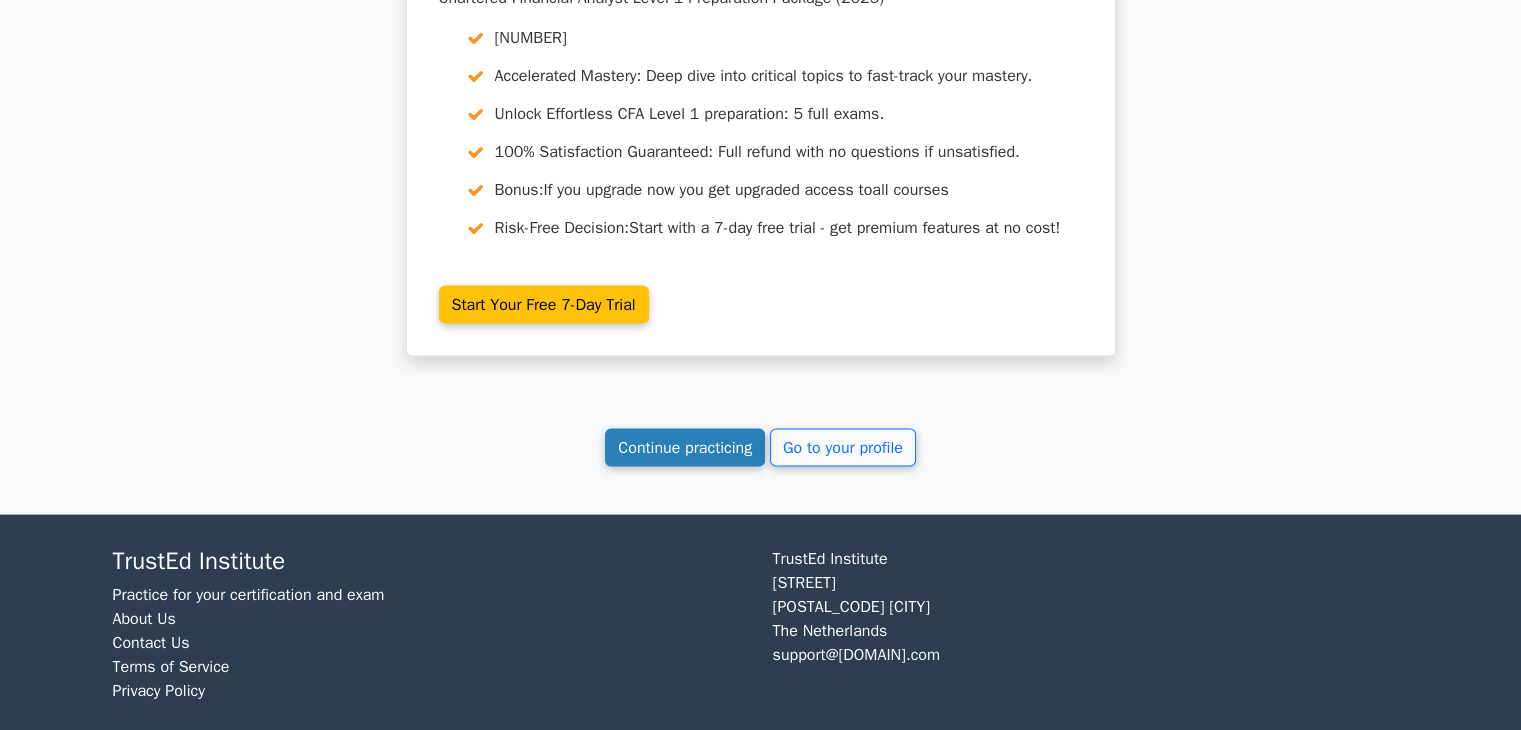 click on "Continue practicing" at bounding box center (685, 448) 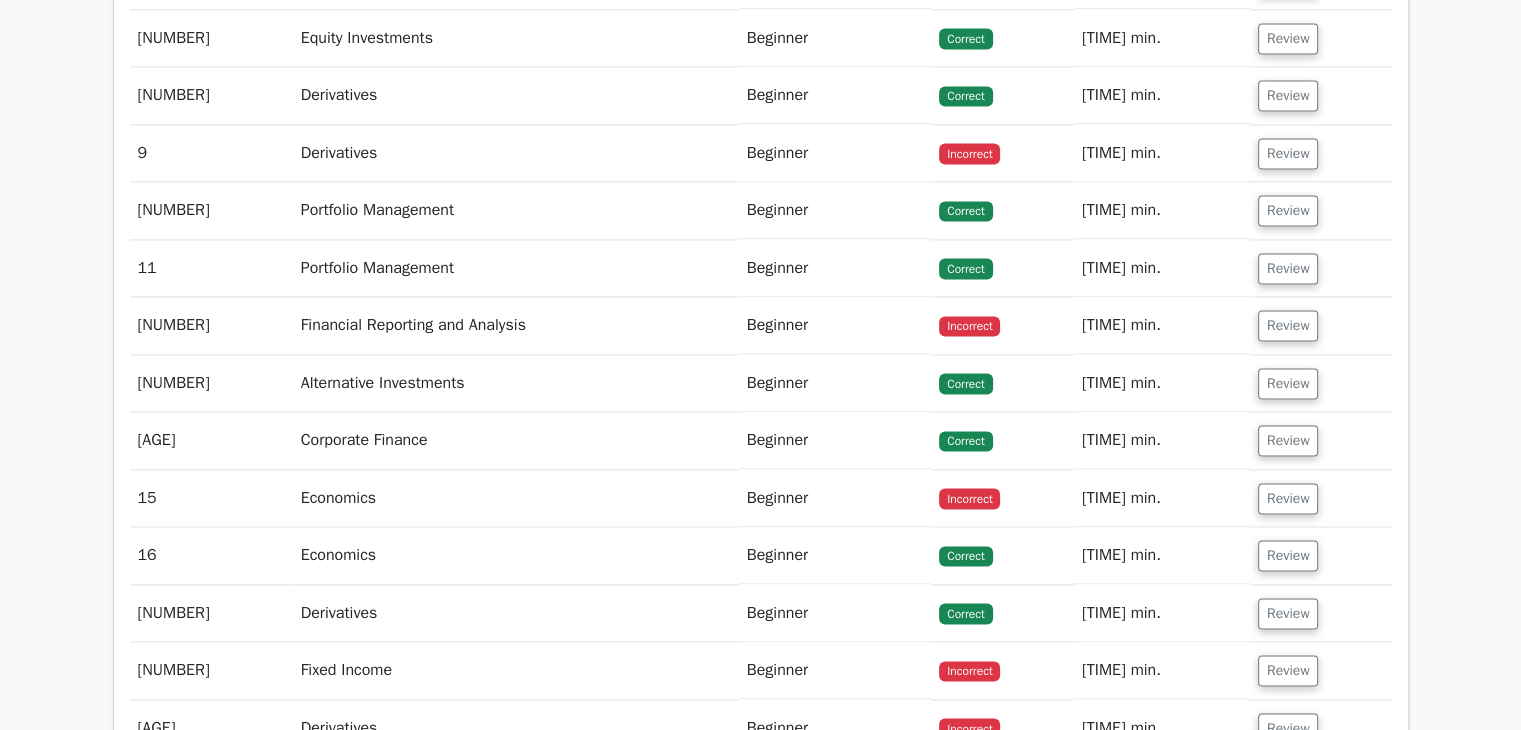 scroll, scrollTop: 2873, scrollLeft: 0, axis: vertical 